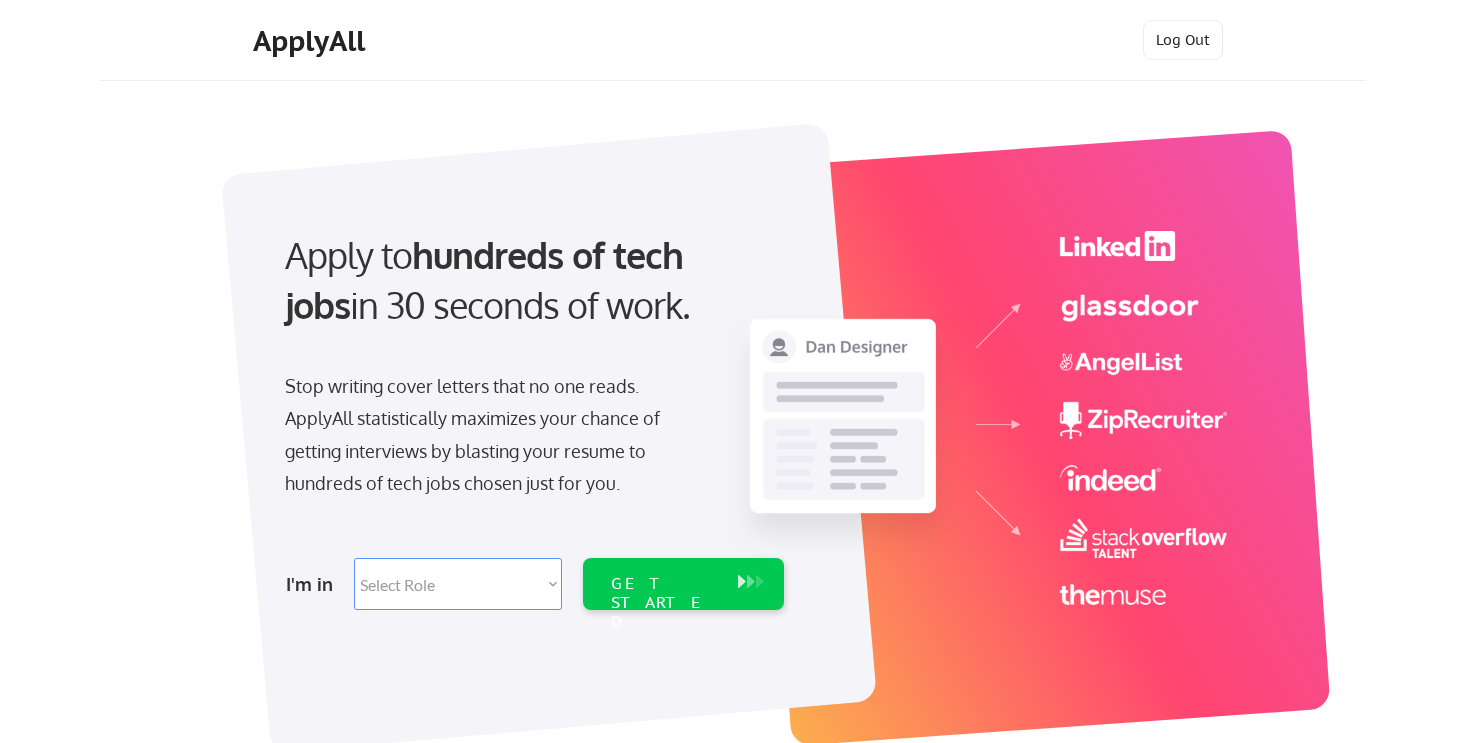 scroll, scrollTop: 0, scrollLeft: 0, axis: both 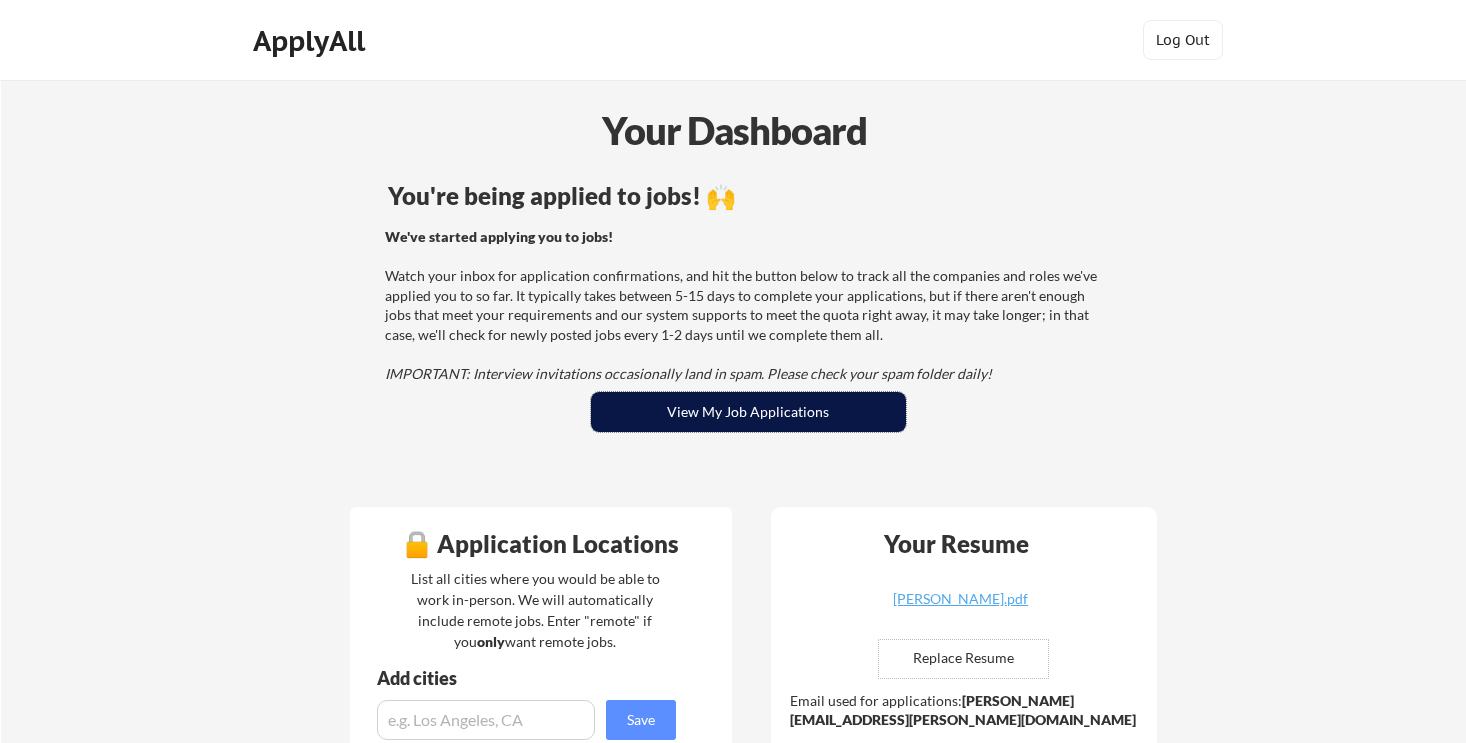 click on "View My Job Applications" at bounding box center (748, 412) 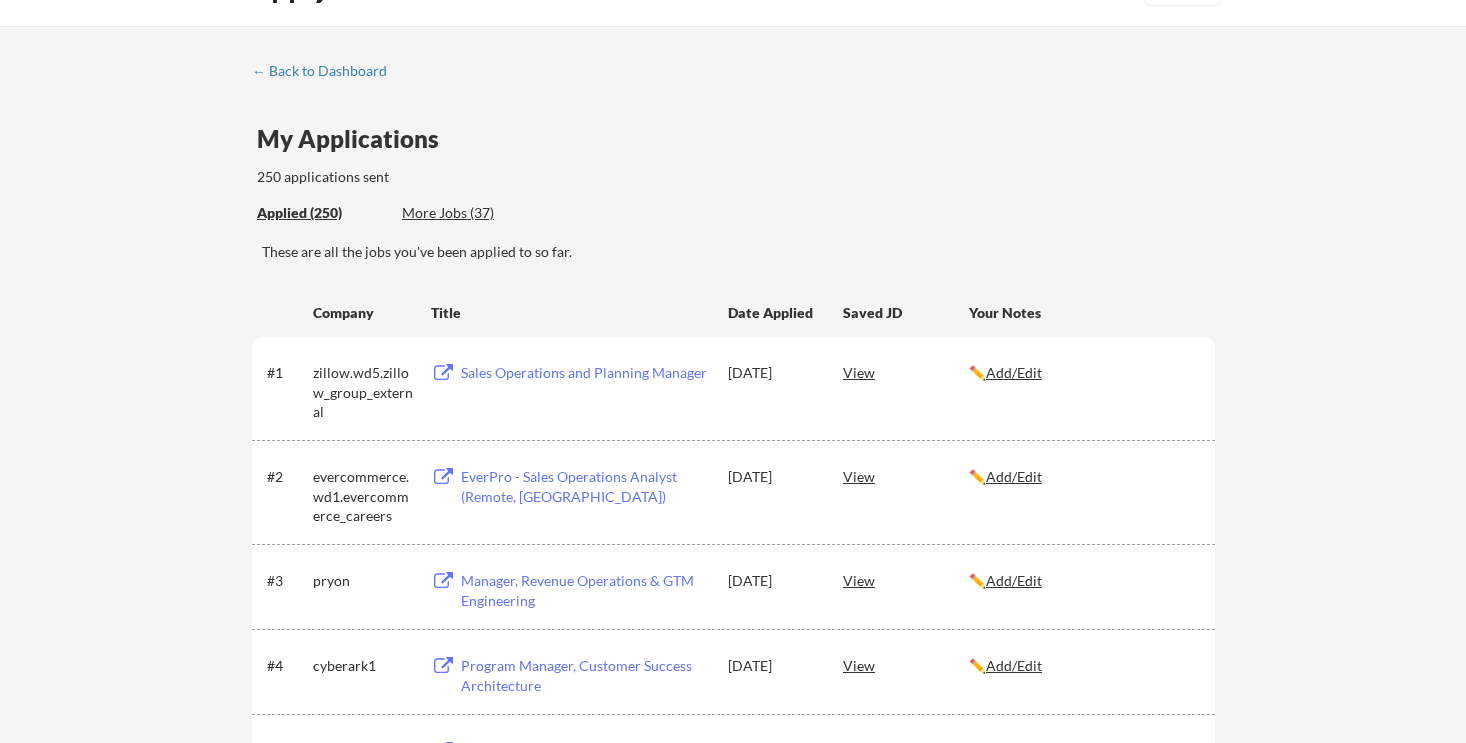 scroll, scrollTop: 0, scrollLeft: 0, axis: both 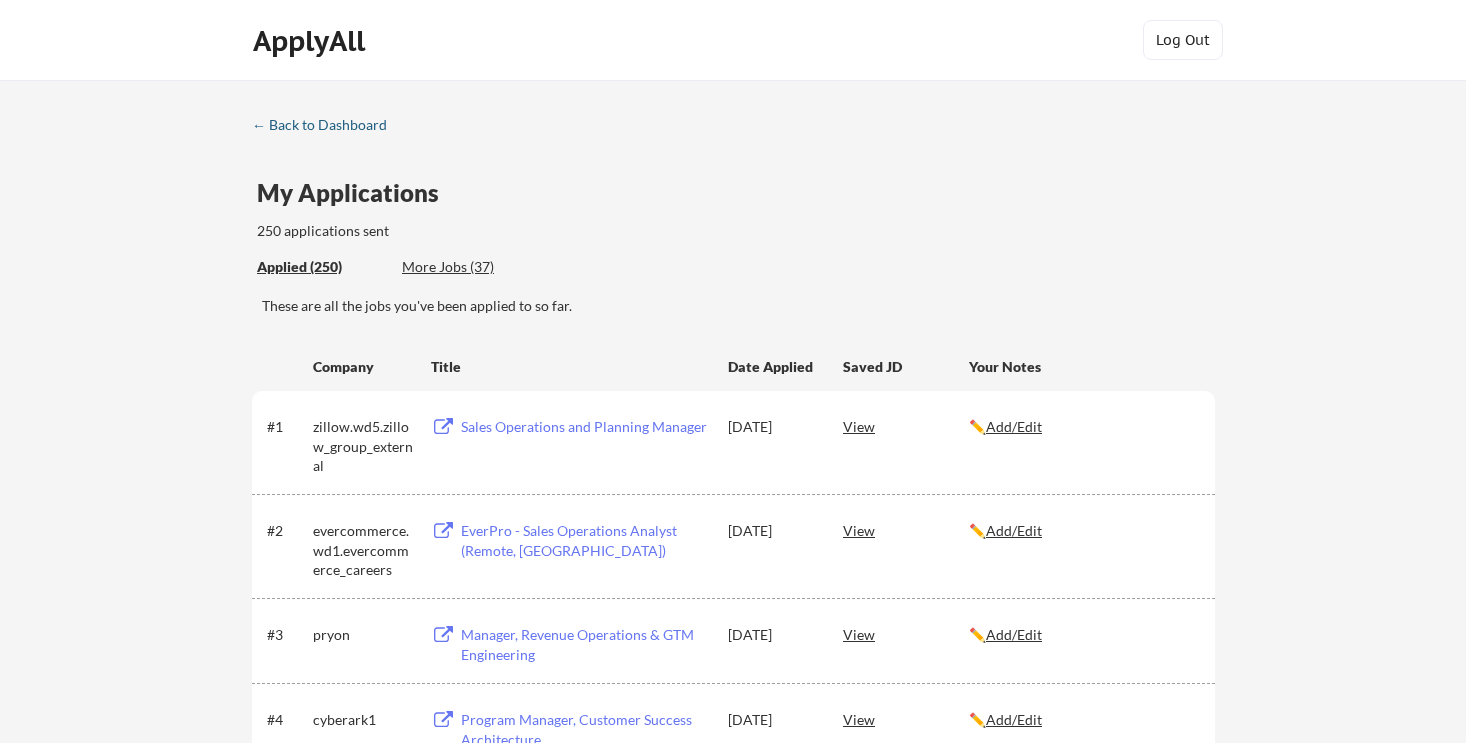 click on "← Back to Dashboard" at bounding box center [327, 125] 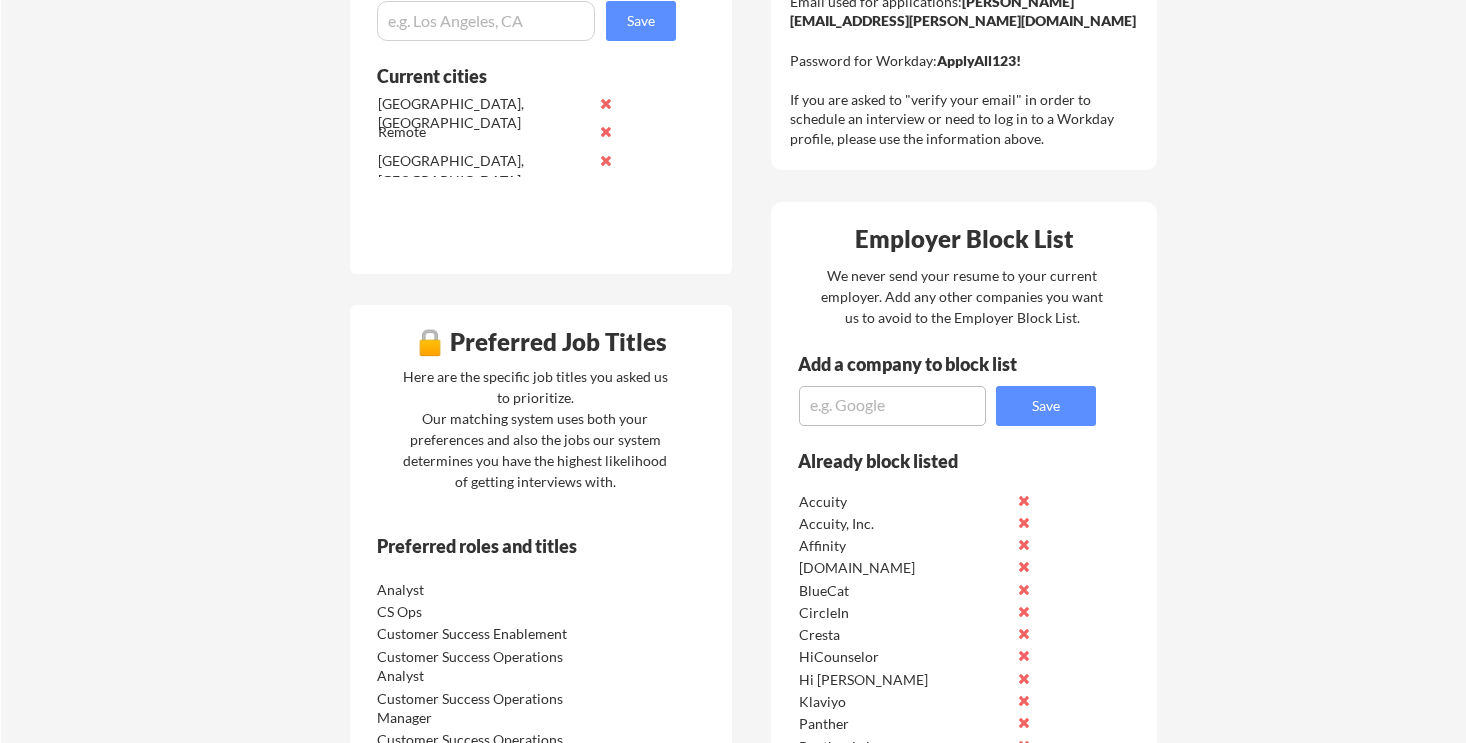 scroll, scrollTop: 709, scrollLeft: 0, axis: vertical 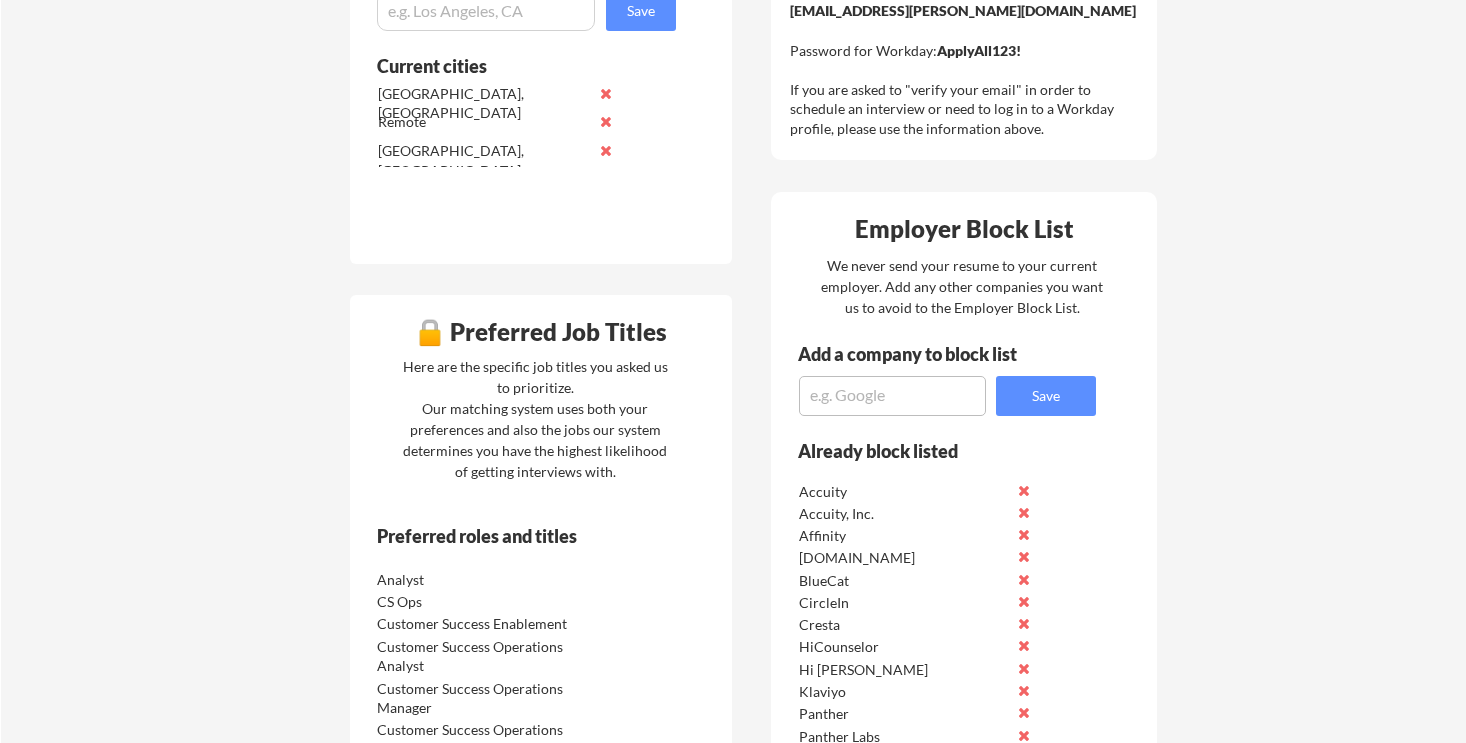 click at bounding box center [892, 396] 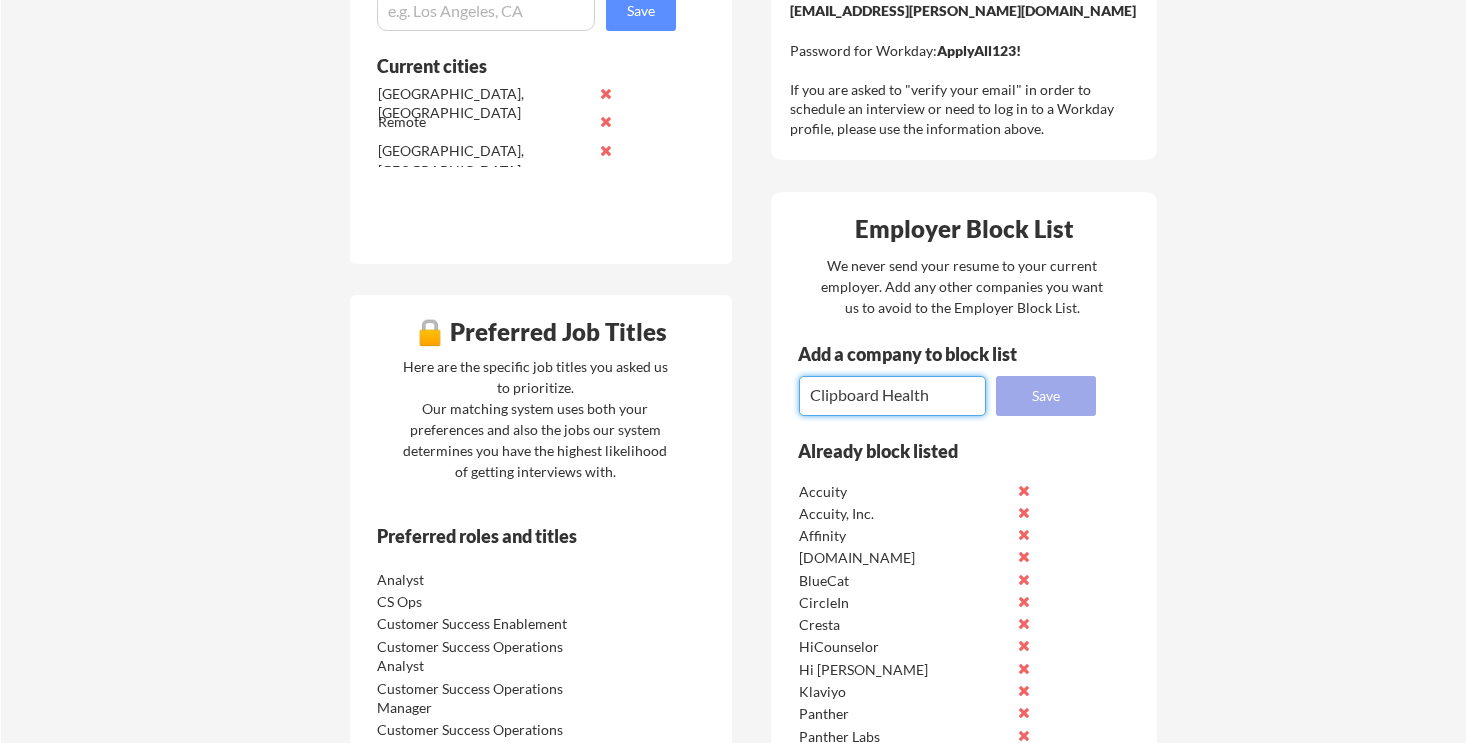 type on "Clipboard Health" 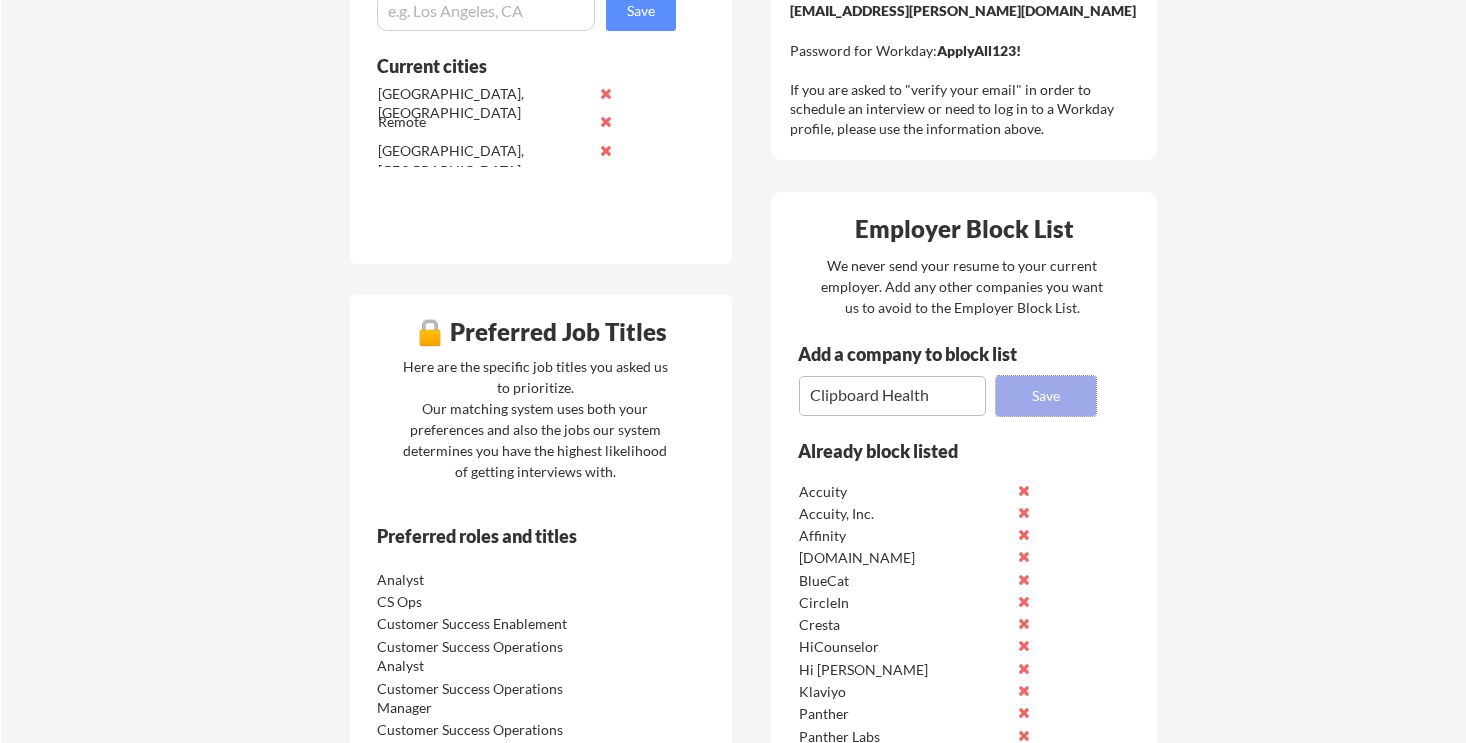 click on "Save" at bounding box center (1046, 396) 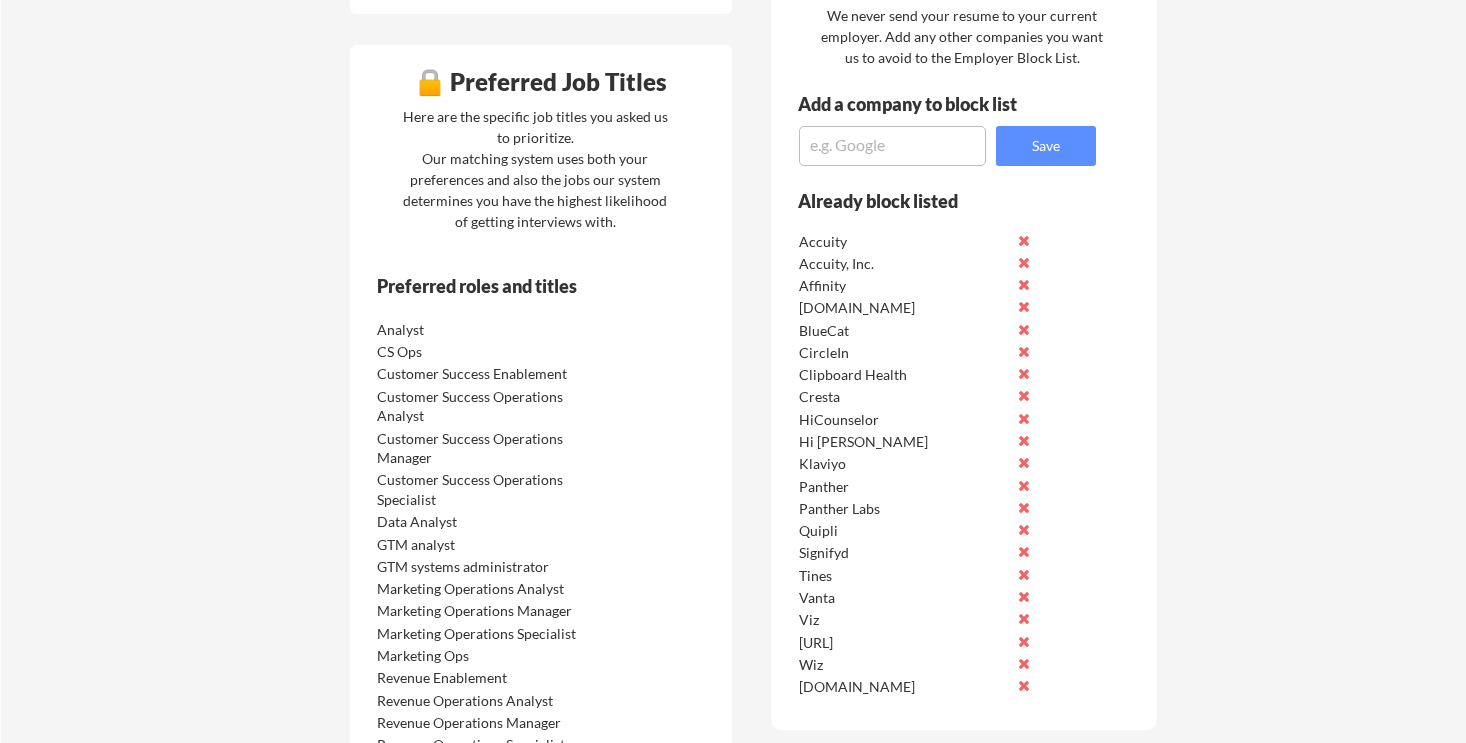 scroll, scrollTop: 923, scrollLeft: 0, axis: vertical 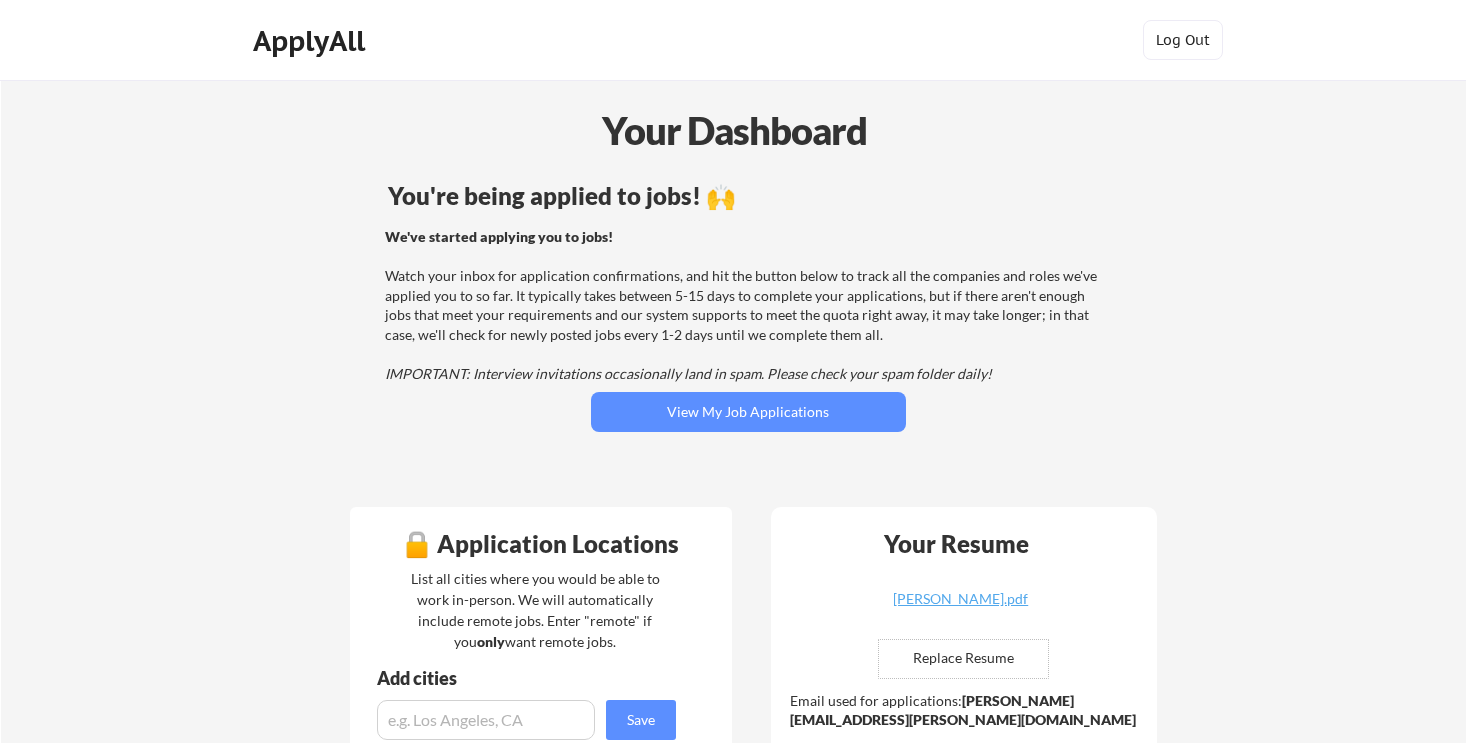 type 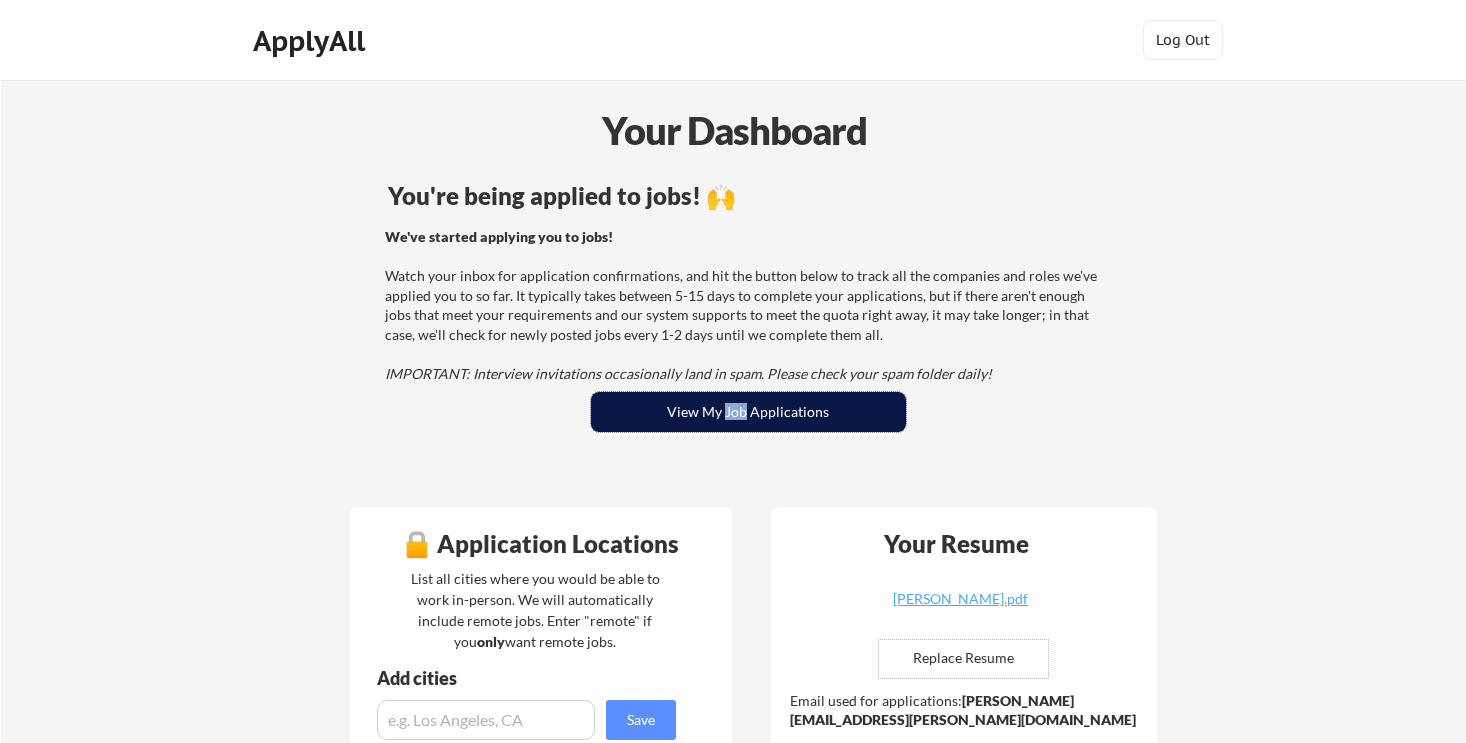click on "View My Job Applications" at bounding box center (748, 412) 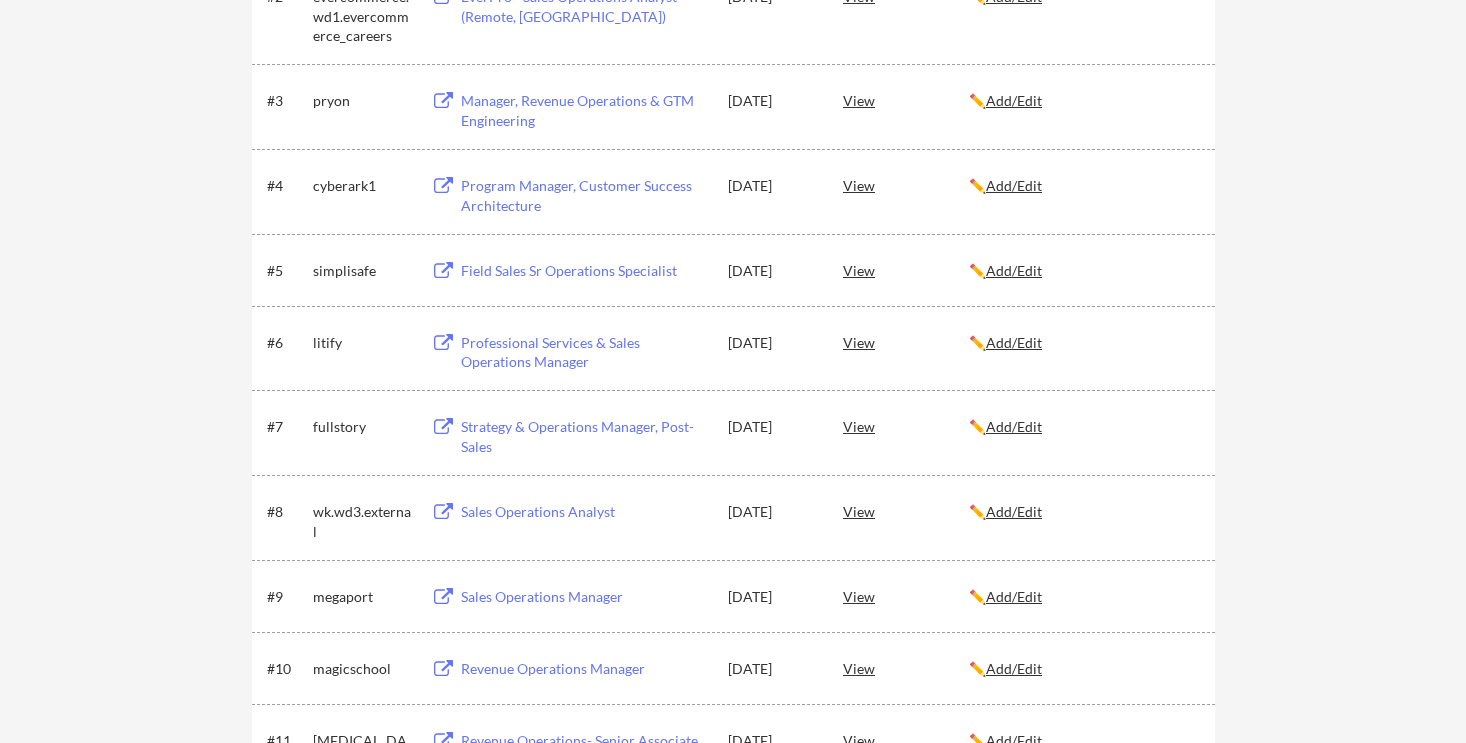 scroll, scrollTop: 567, scrollLeft: 0, axis: vertical 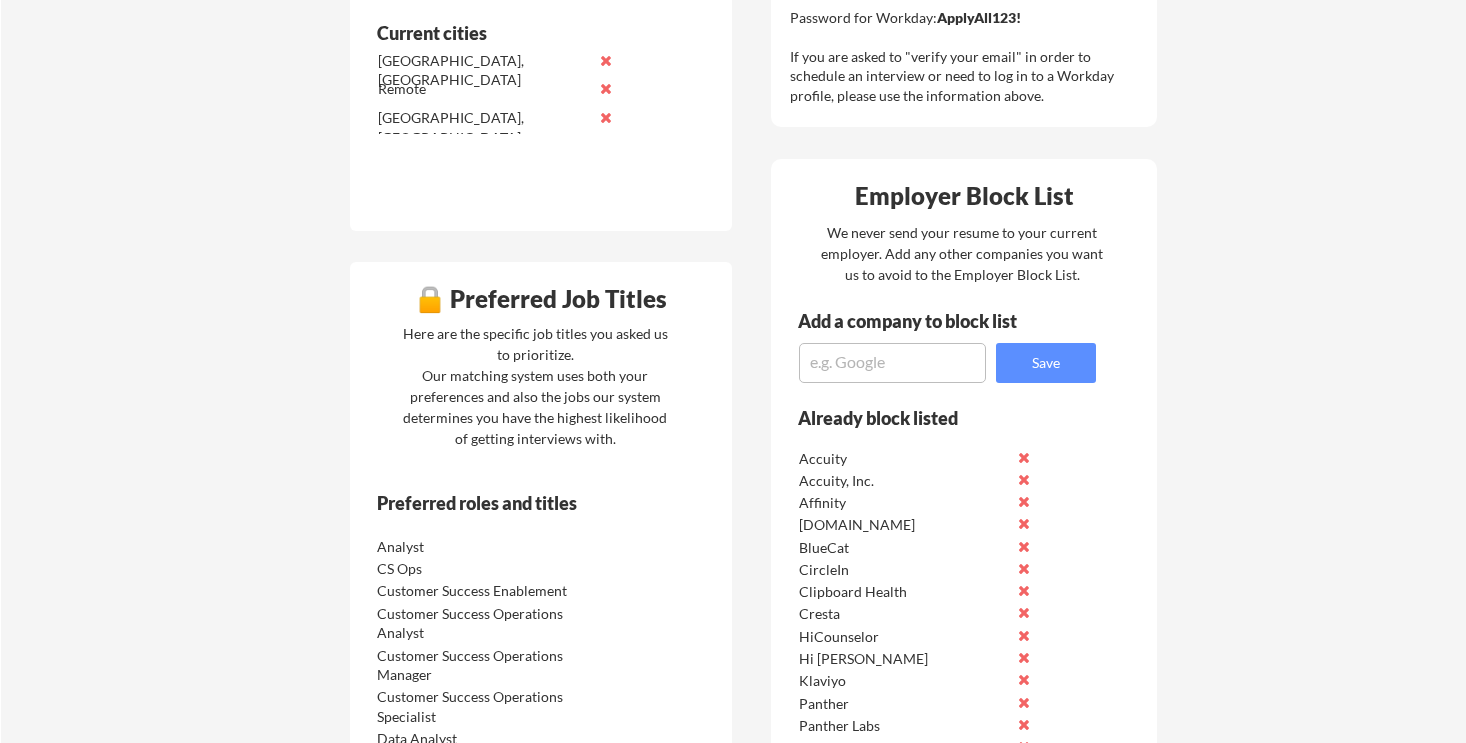 click at bounding box center (892, 363) 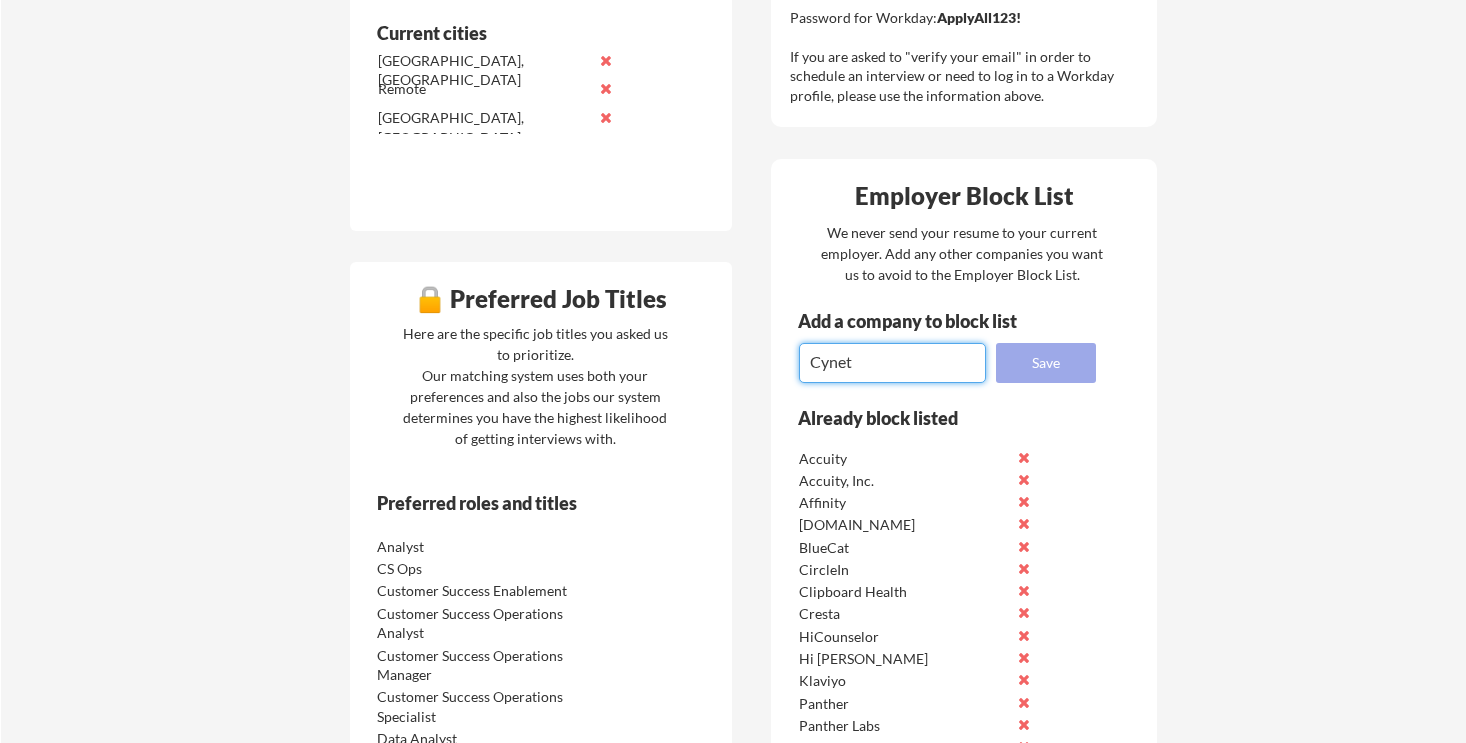 type on "Cynet" 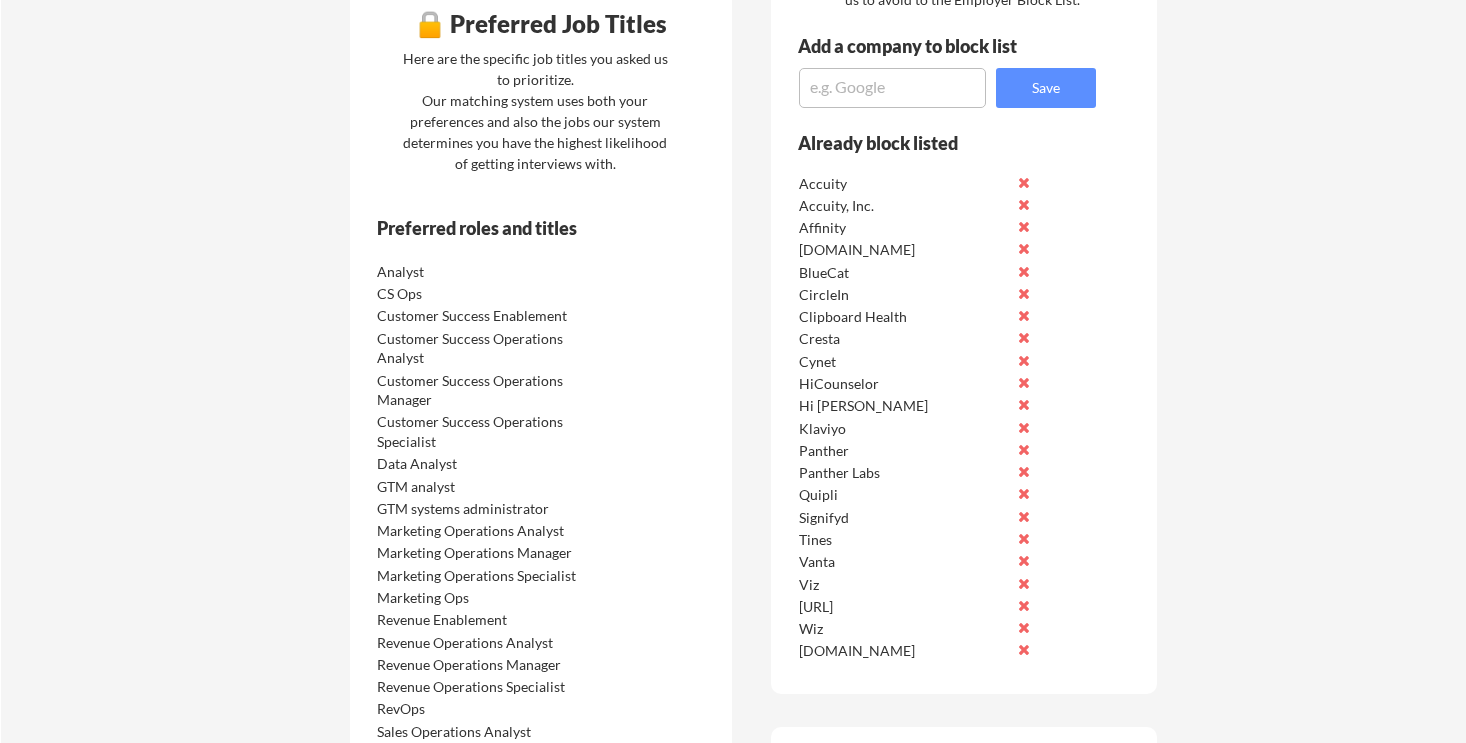 scroll, scrollTop: 1011, scrollLeft: 0, axis: vertical 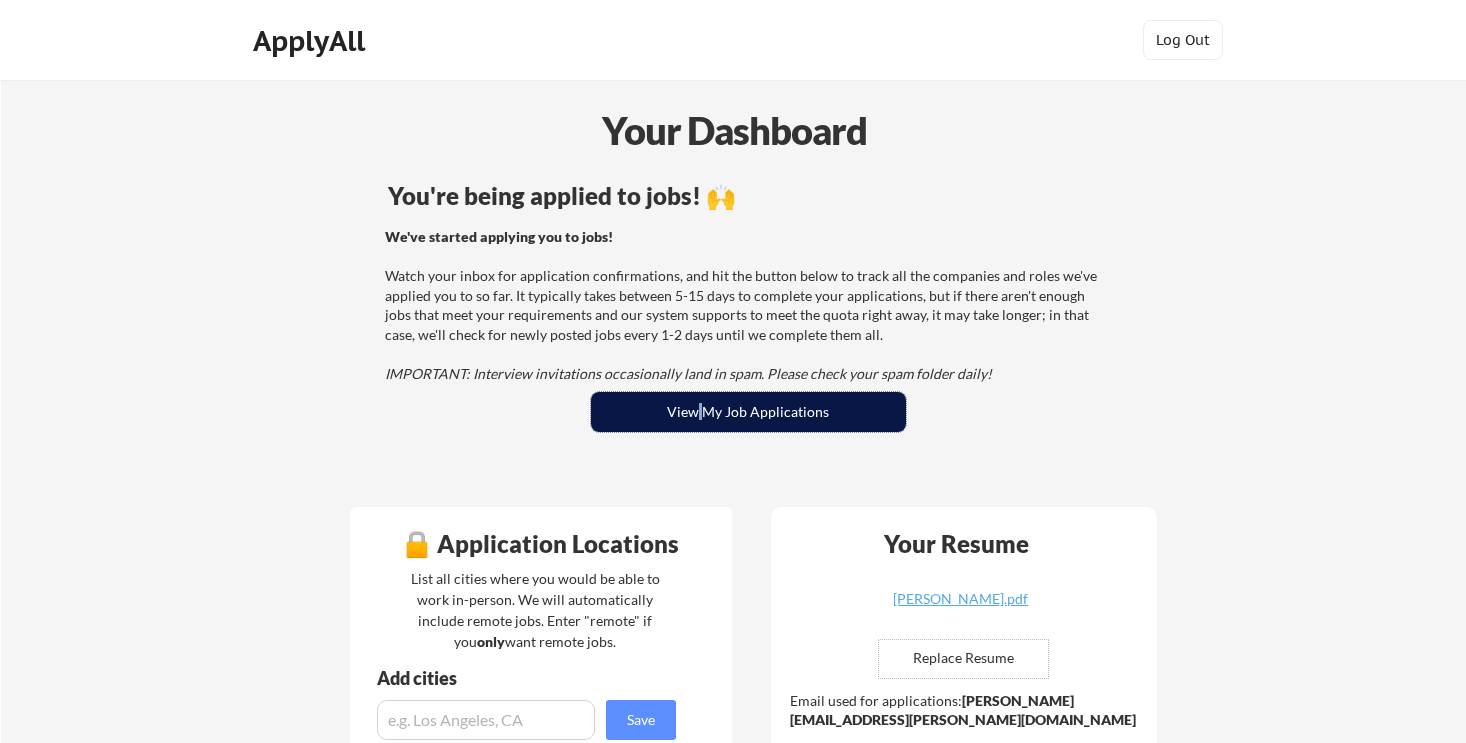 click on "View My Job Applications" at bounding box center (748, 412) 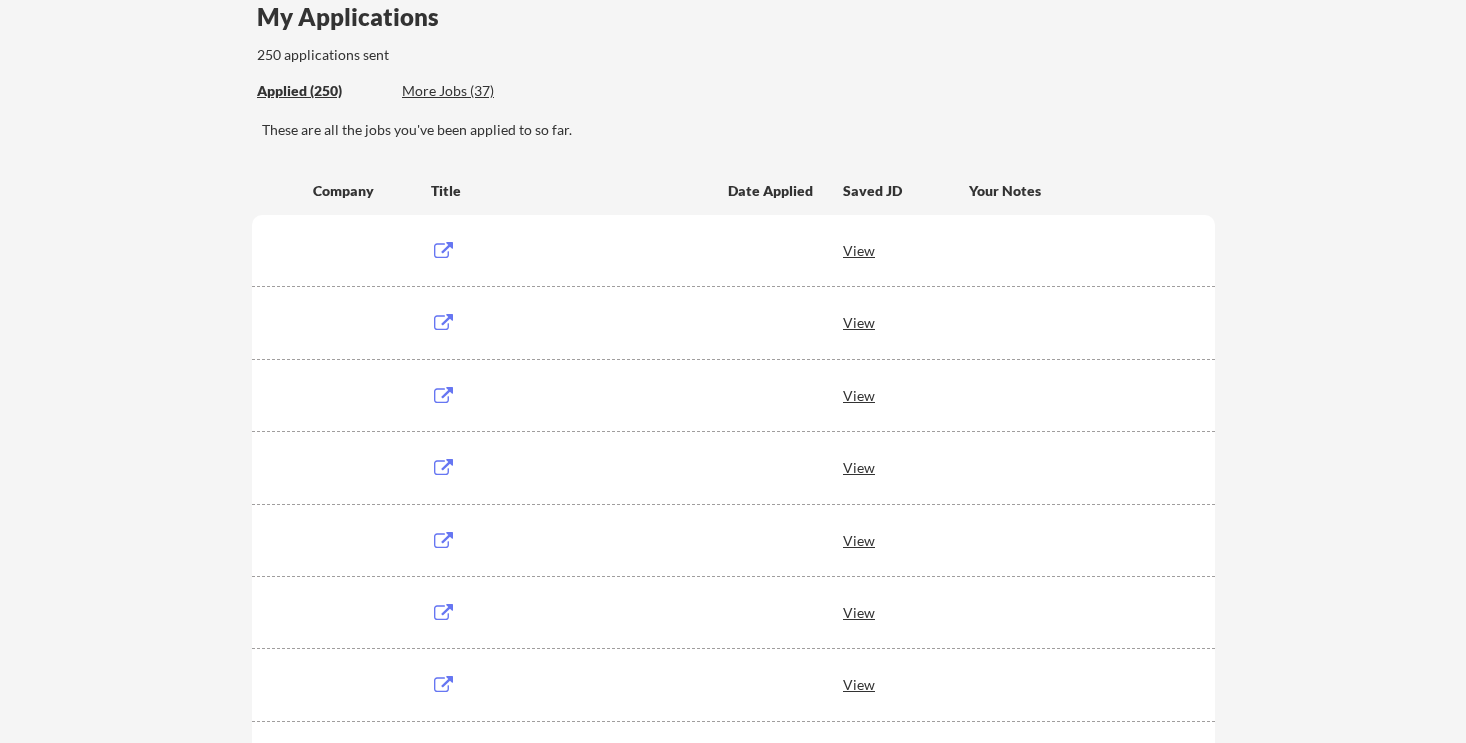 scroll, scrollTop: 79, scrollLeft: 0, axis: vertical 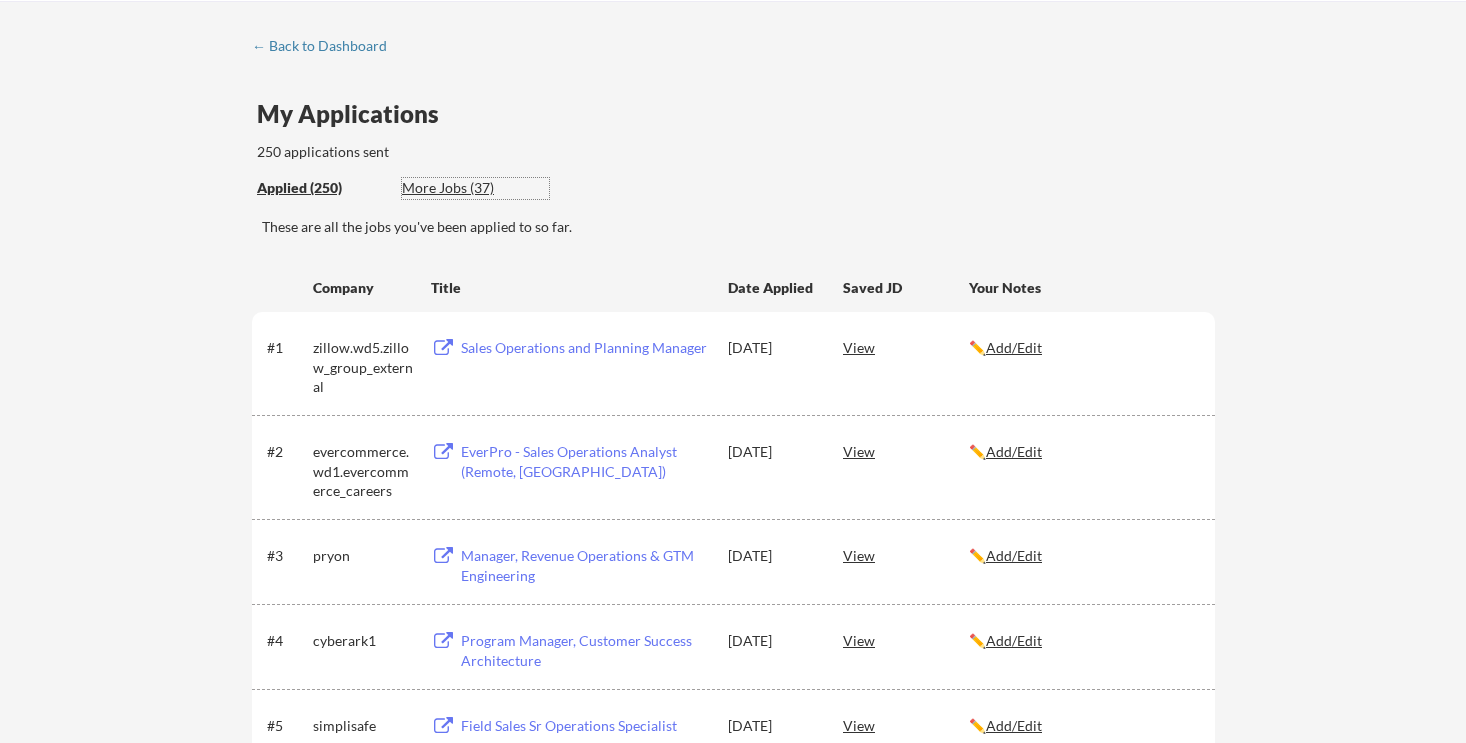 click on "More Jobs (37)" at bounding box center [475, 188] 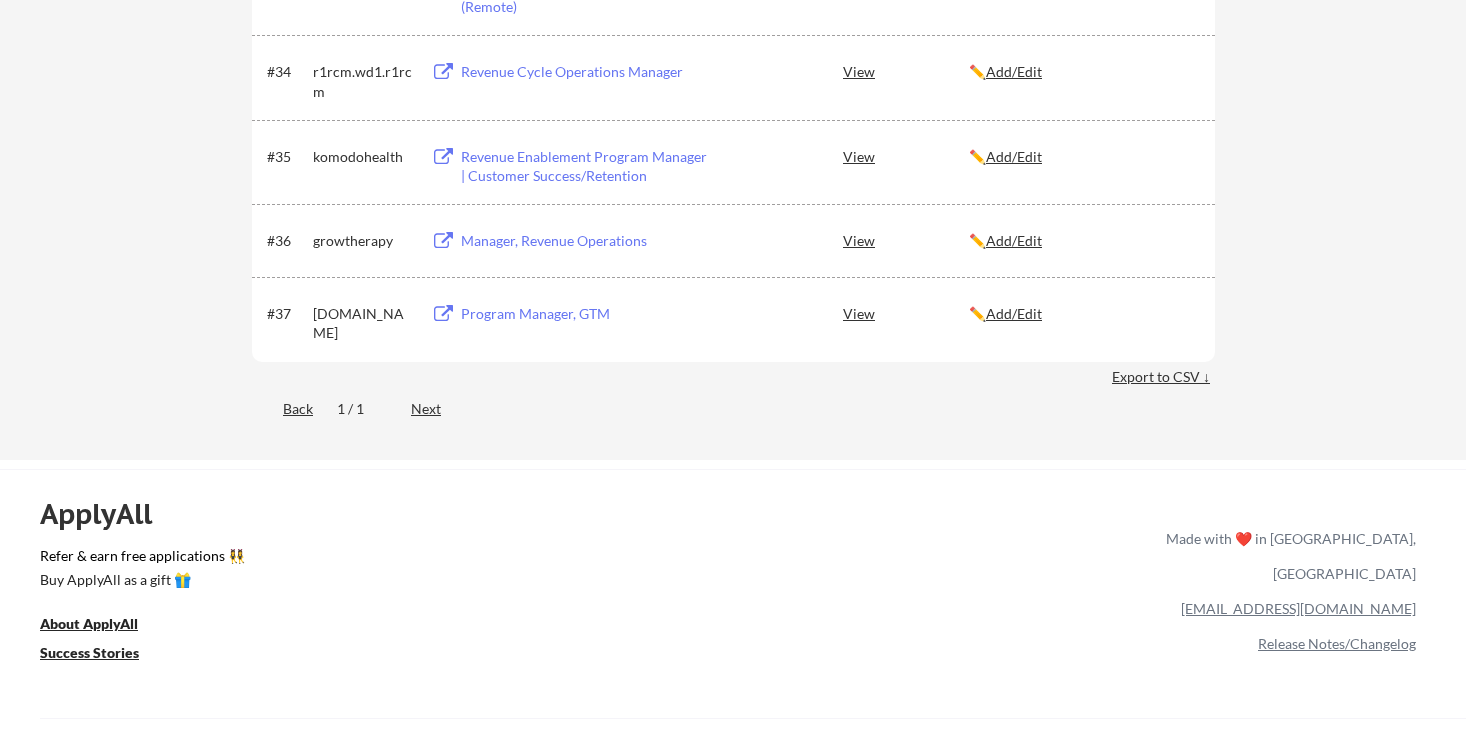 scroll, scrollTop: 2977, scrollLeft: 0, axis: vertical 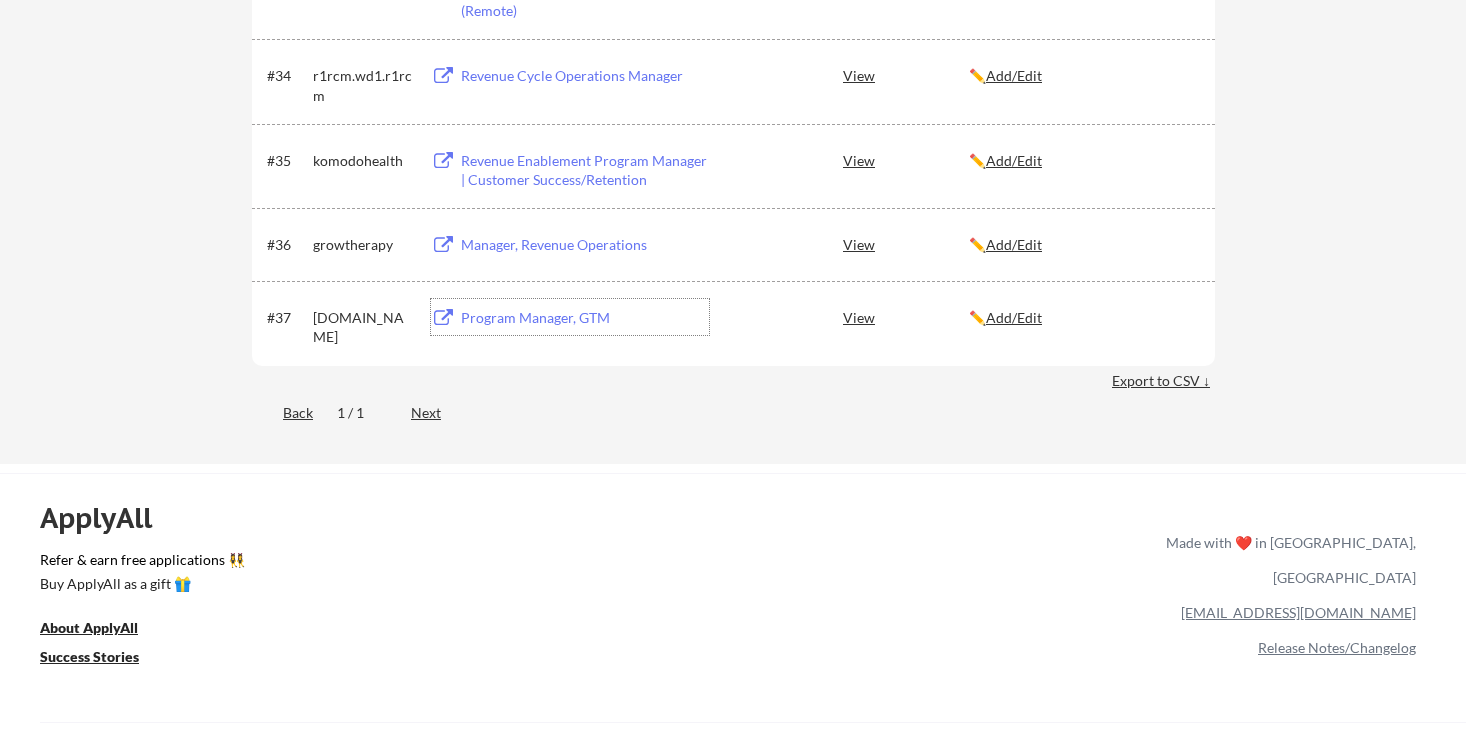 click on "View" at bounding box center [906, 317] 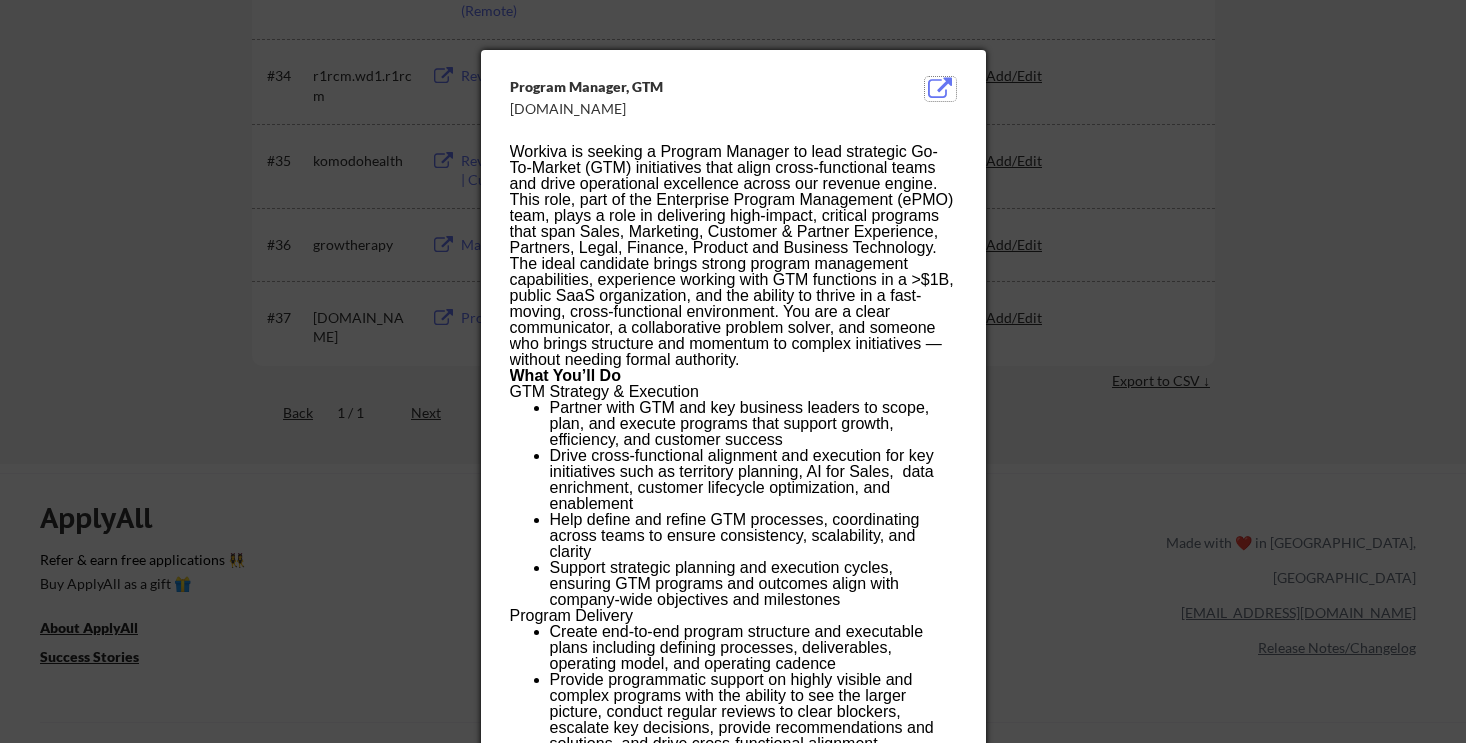 click at bounding box center (940, 89) 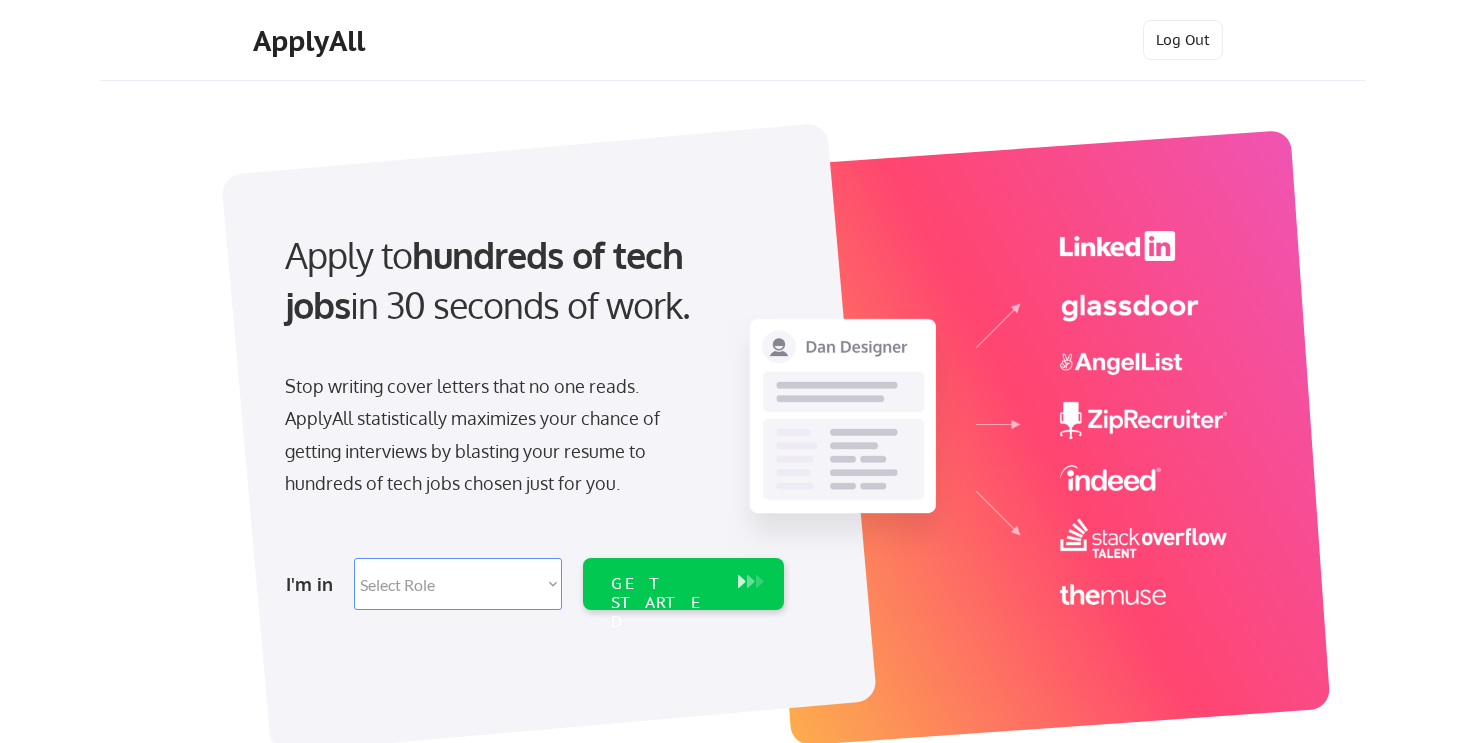 scroll, scrollTop: 0, scrollLeft: 0, axis: both 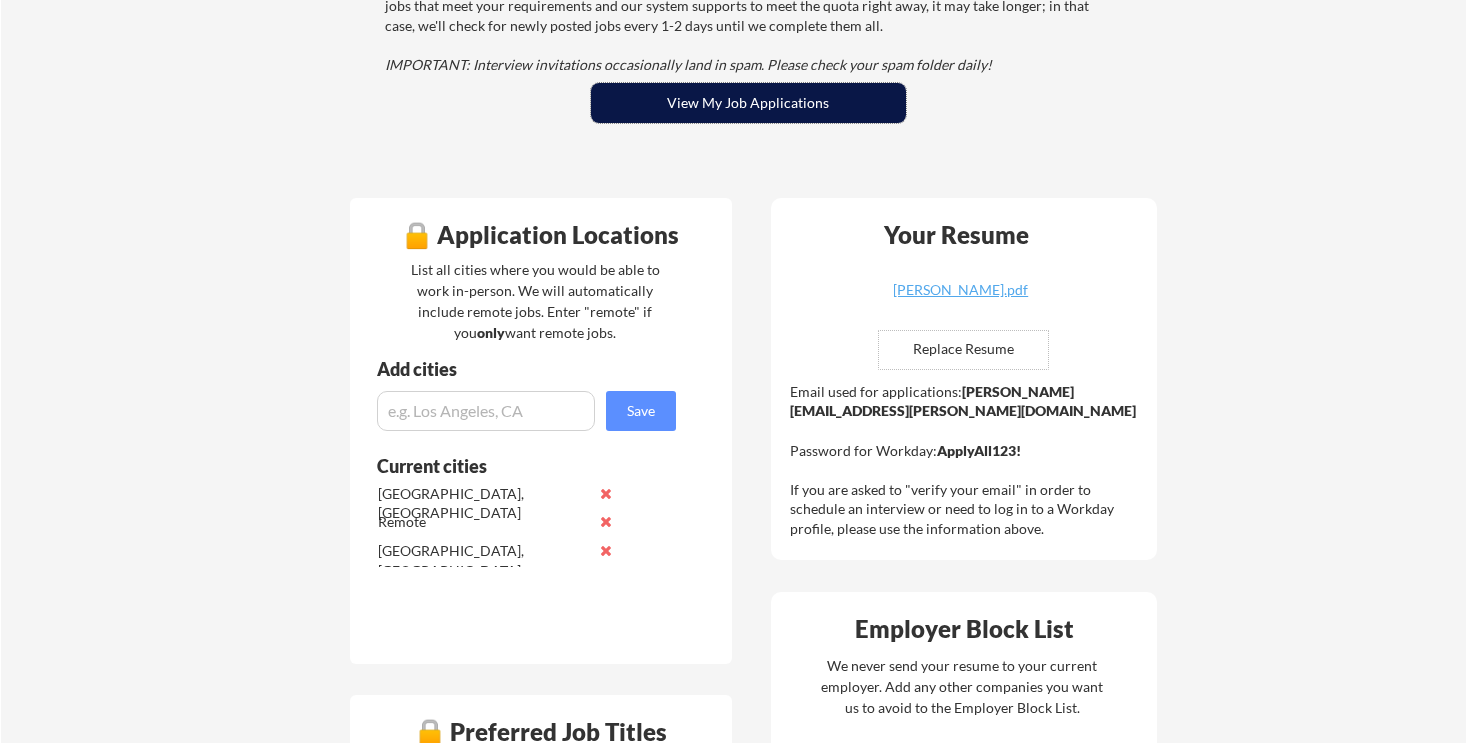 click on "View My Job Applications" at bounding box center (748, 103) 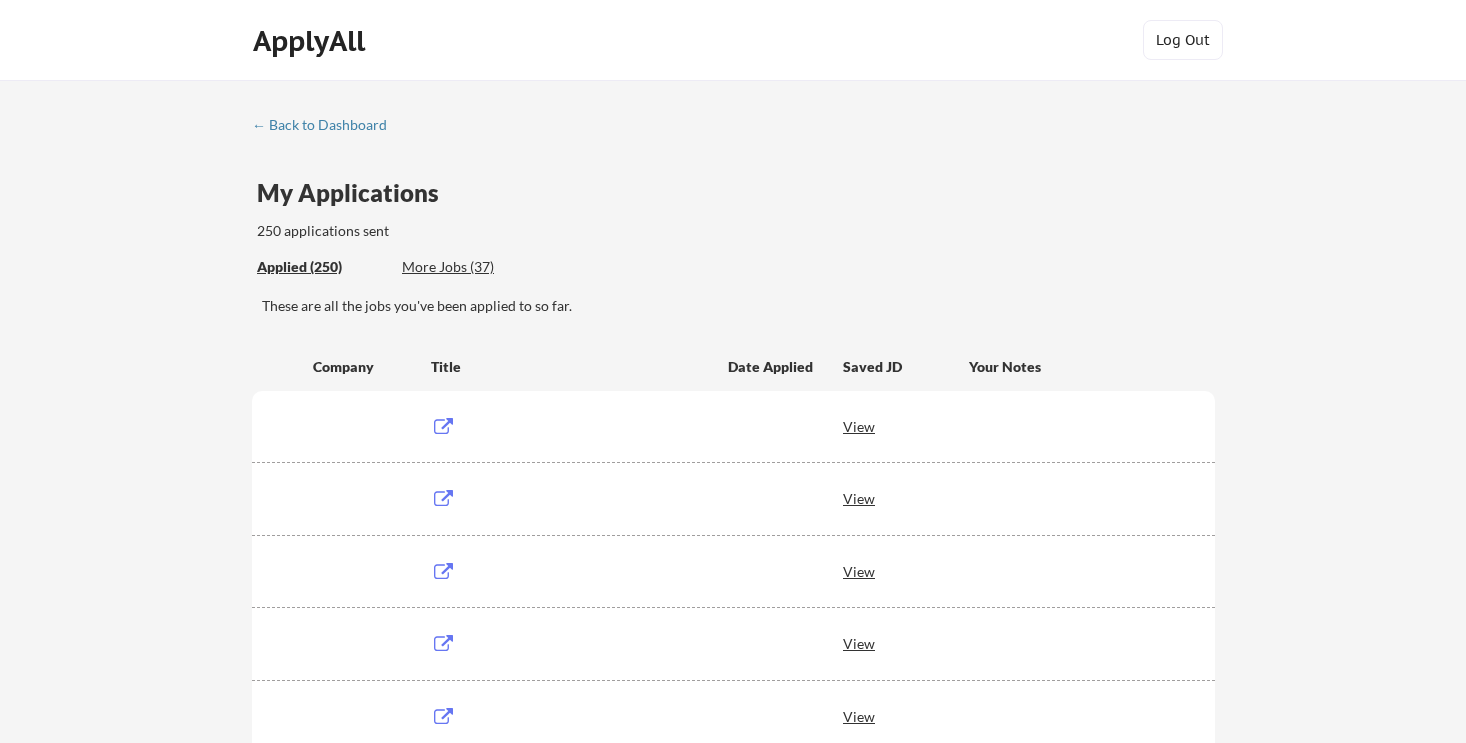 scroll, scrollTop: 110, scrollLeft: 0, axis: vertical 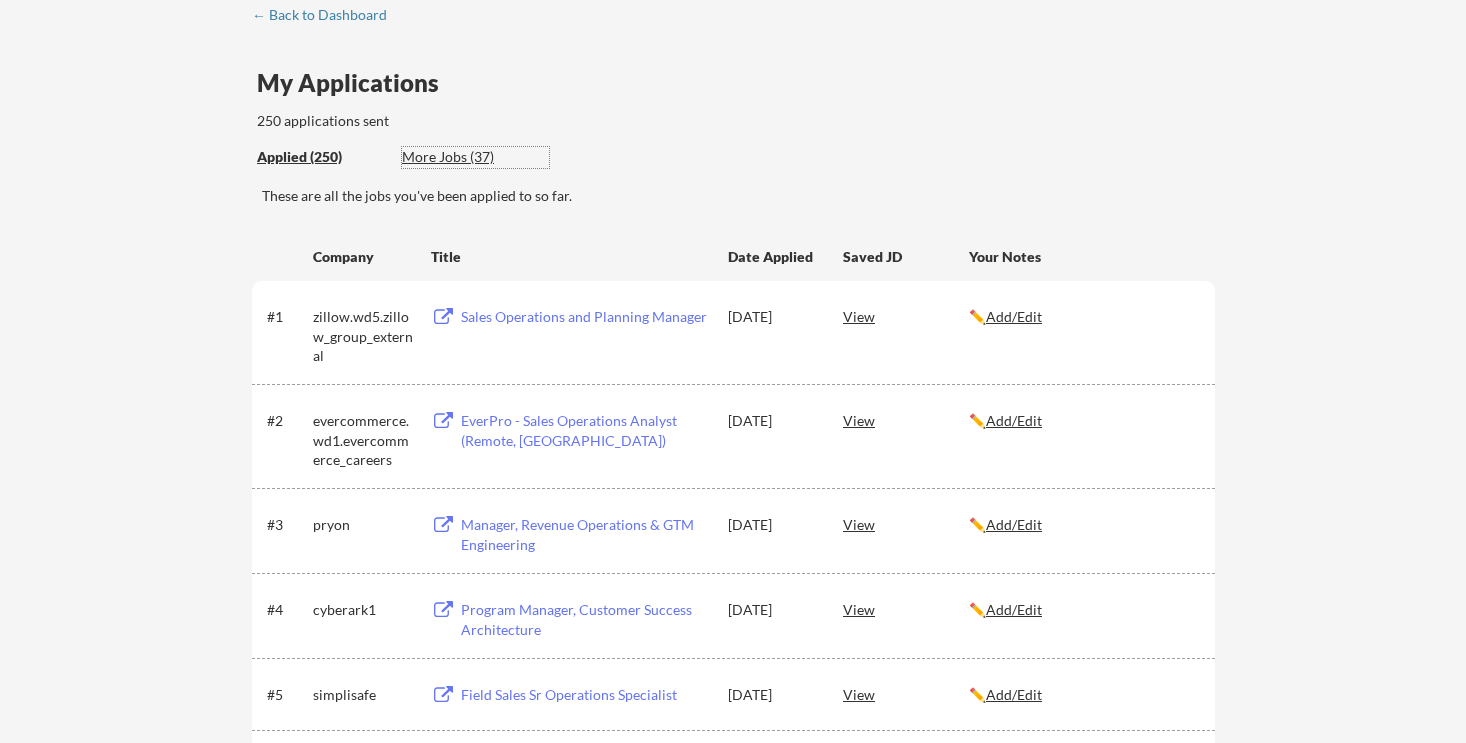 click on "More Jobs (37)" at bounding box center (475, 157) 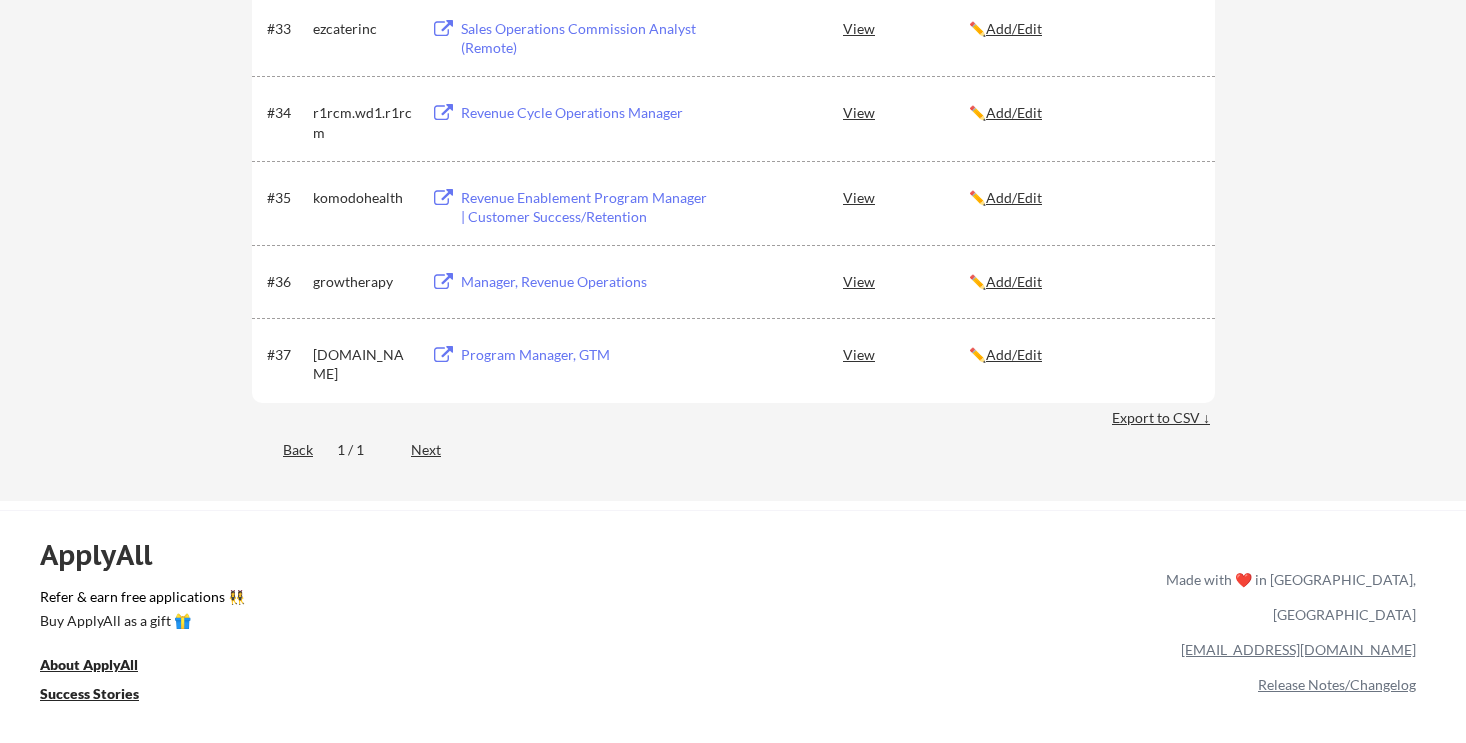 scroll, scrollTop: 2935, scrollLeft: 0, axis: vertical 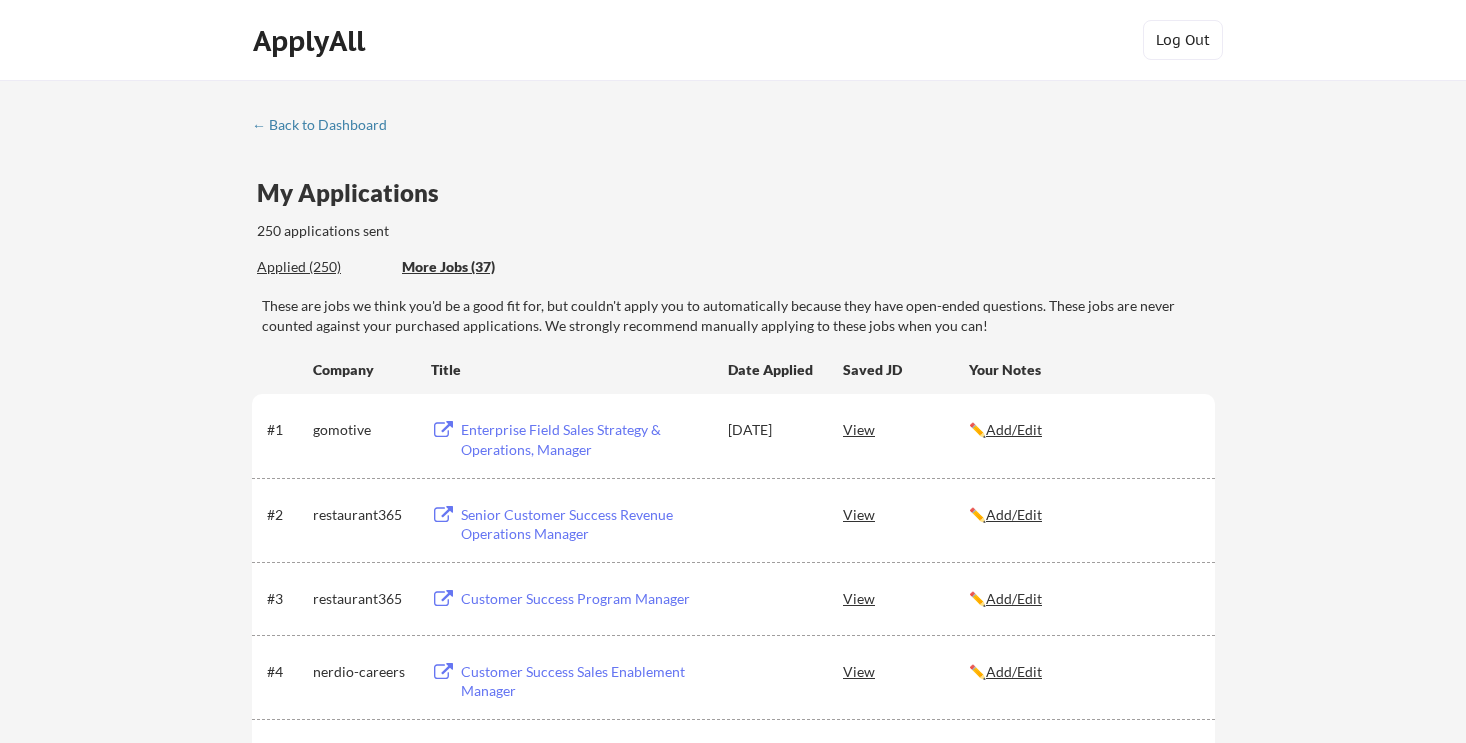 click on "Applied (250)" at bounding box center [322, 267] 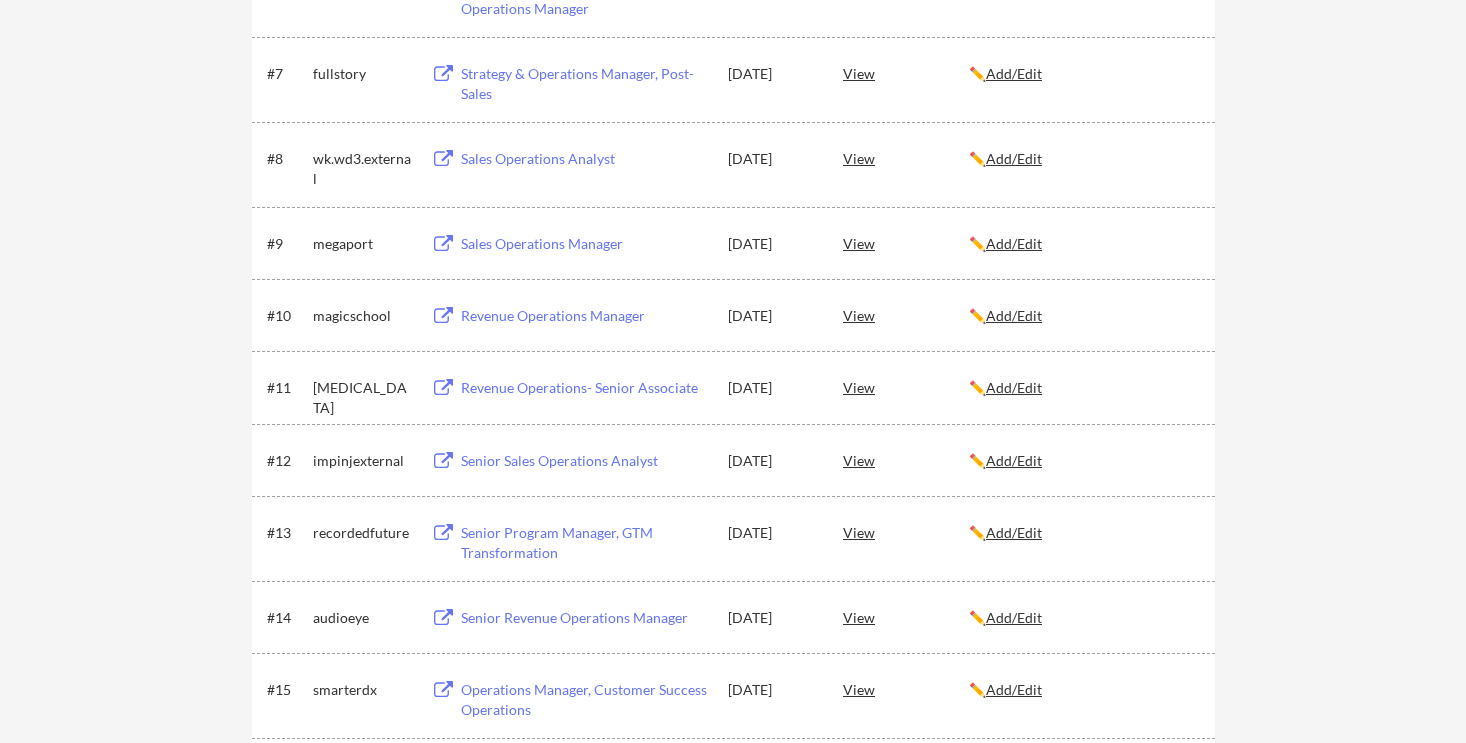 scroll, scrollTop: 842, scrollLeft: 0, axis: vertical 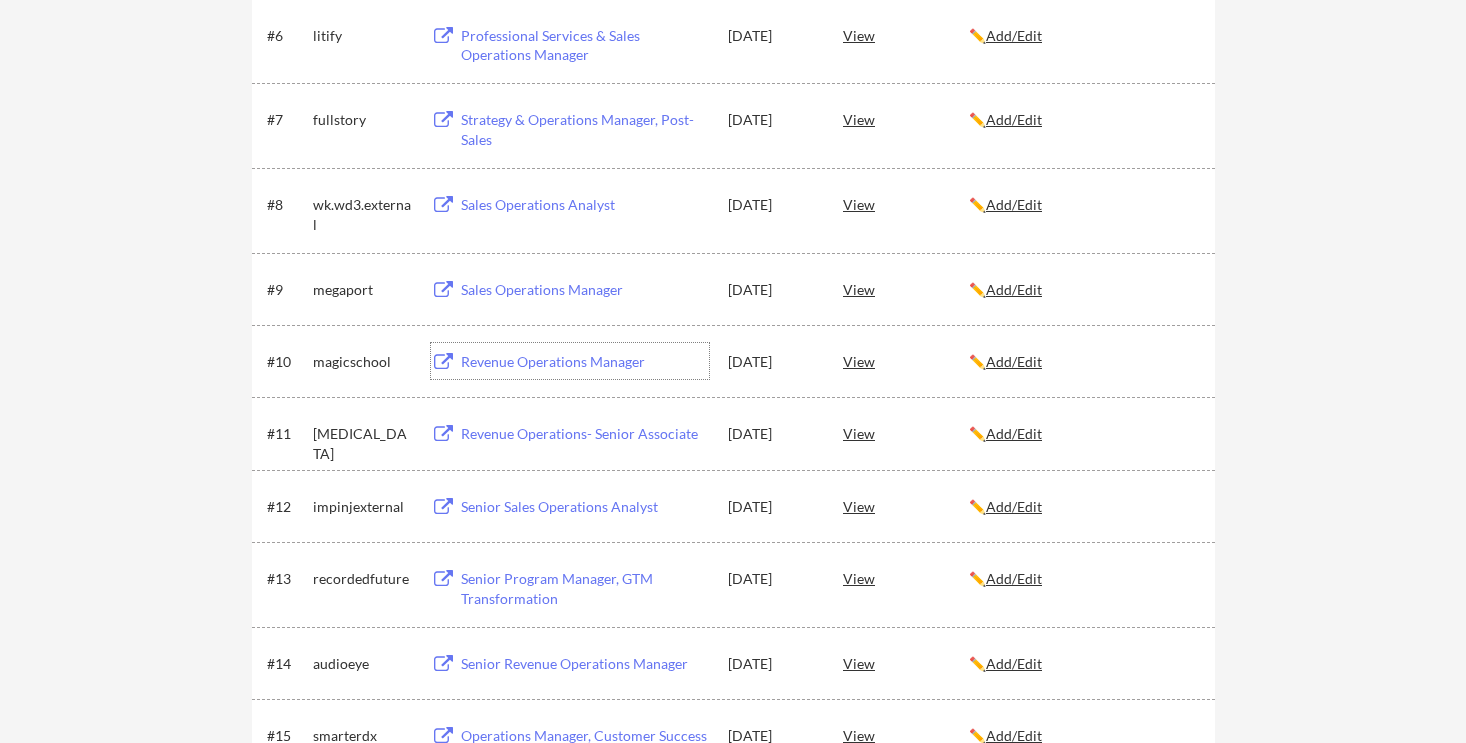click on "Revenue Operations Manager" at bounding box center (585, 362) 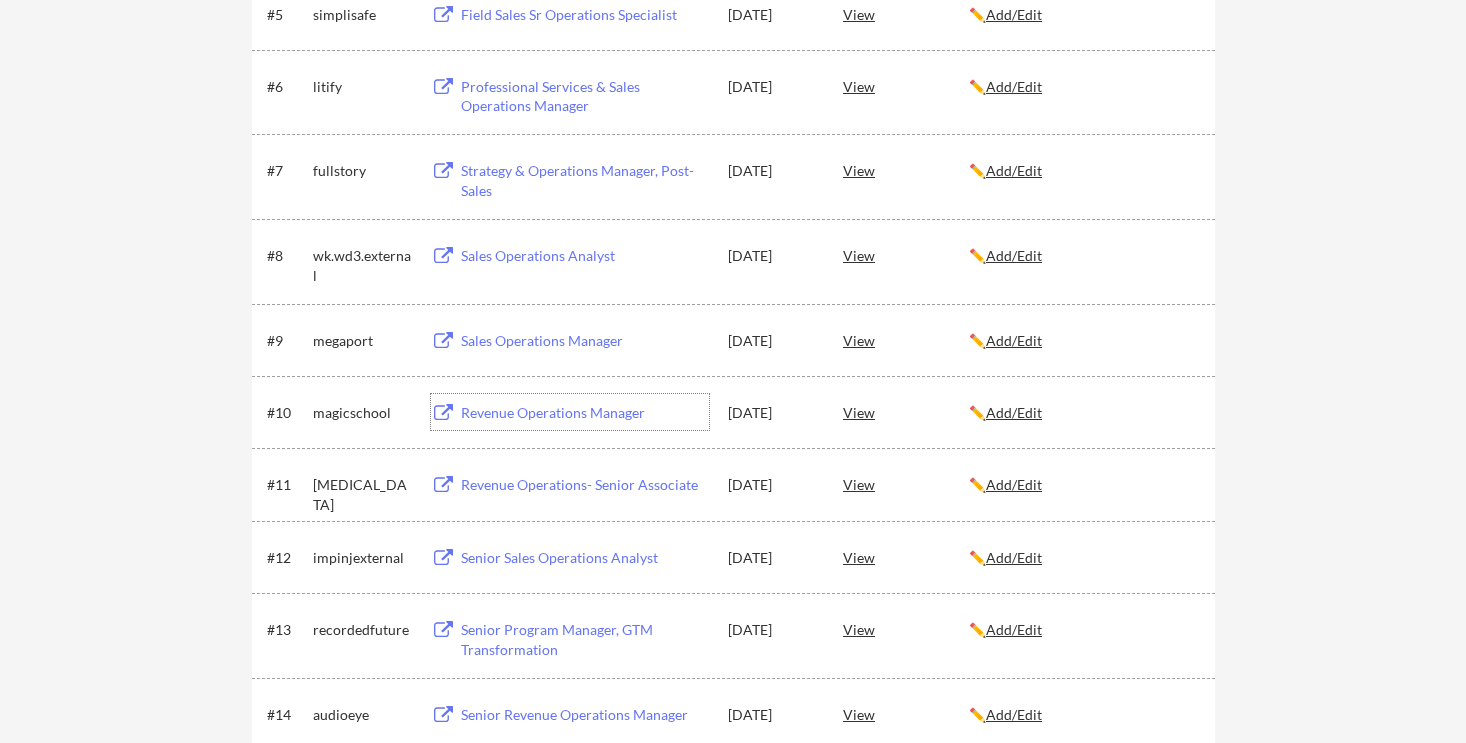 scroll, scrollTop: 787, scrollLeft: 0, axis: vertical 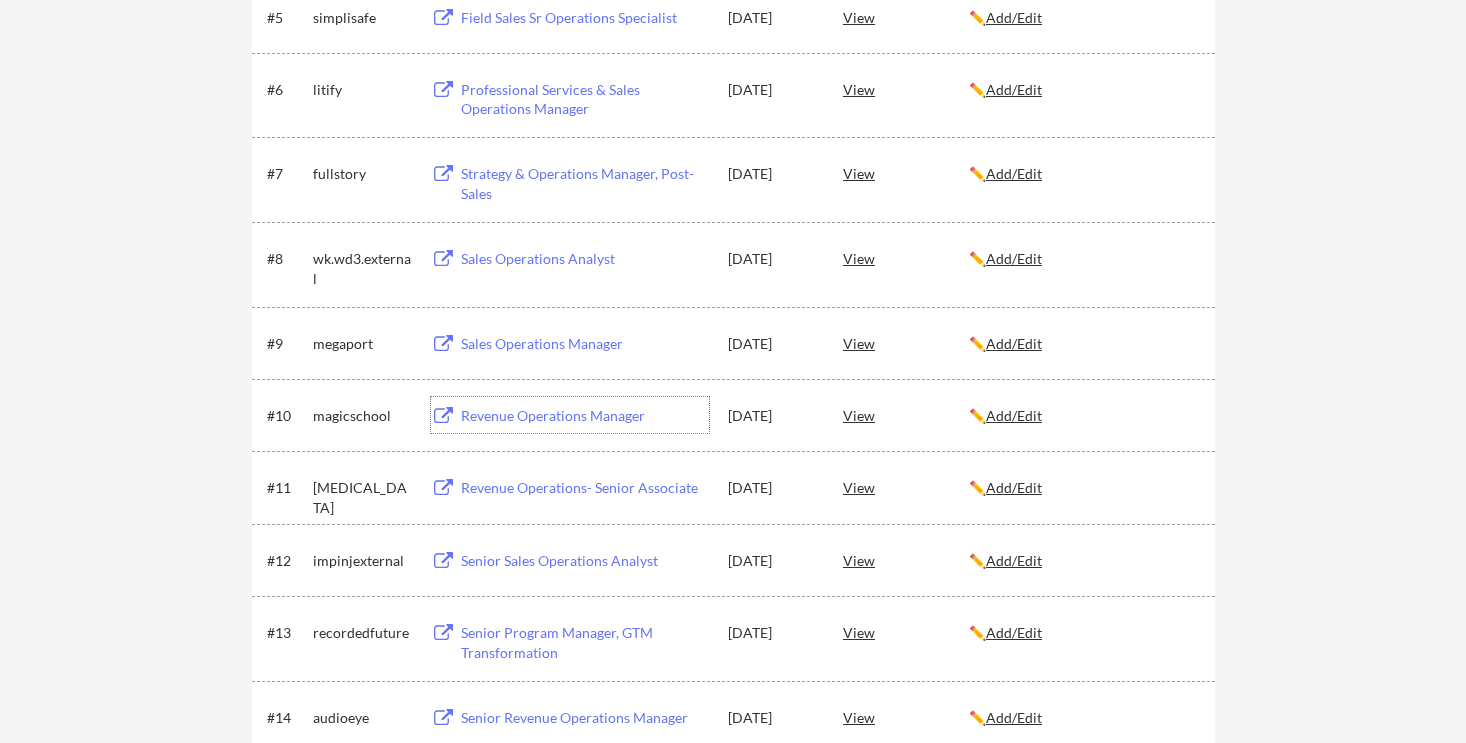 click on "Sales Operations Manager" at bounding box center [582, 343] 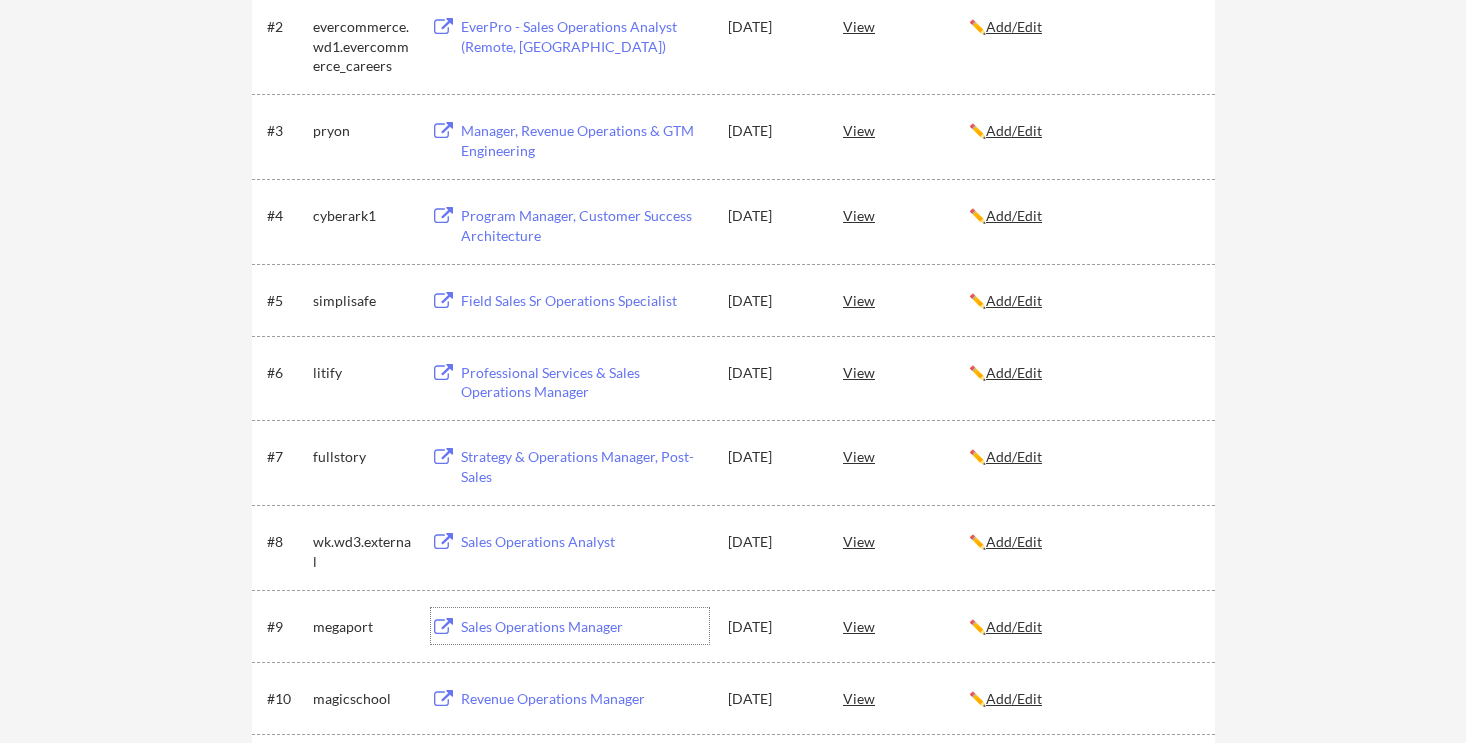 scroll, scrollTop: 489, scrollLeft: 0, axis: vertical 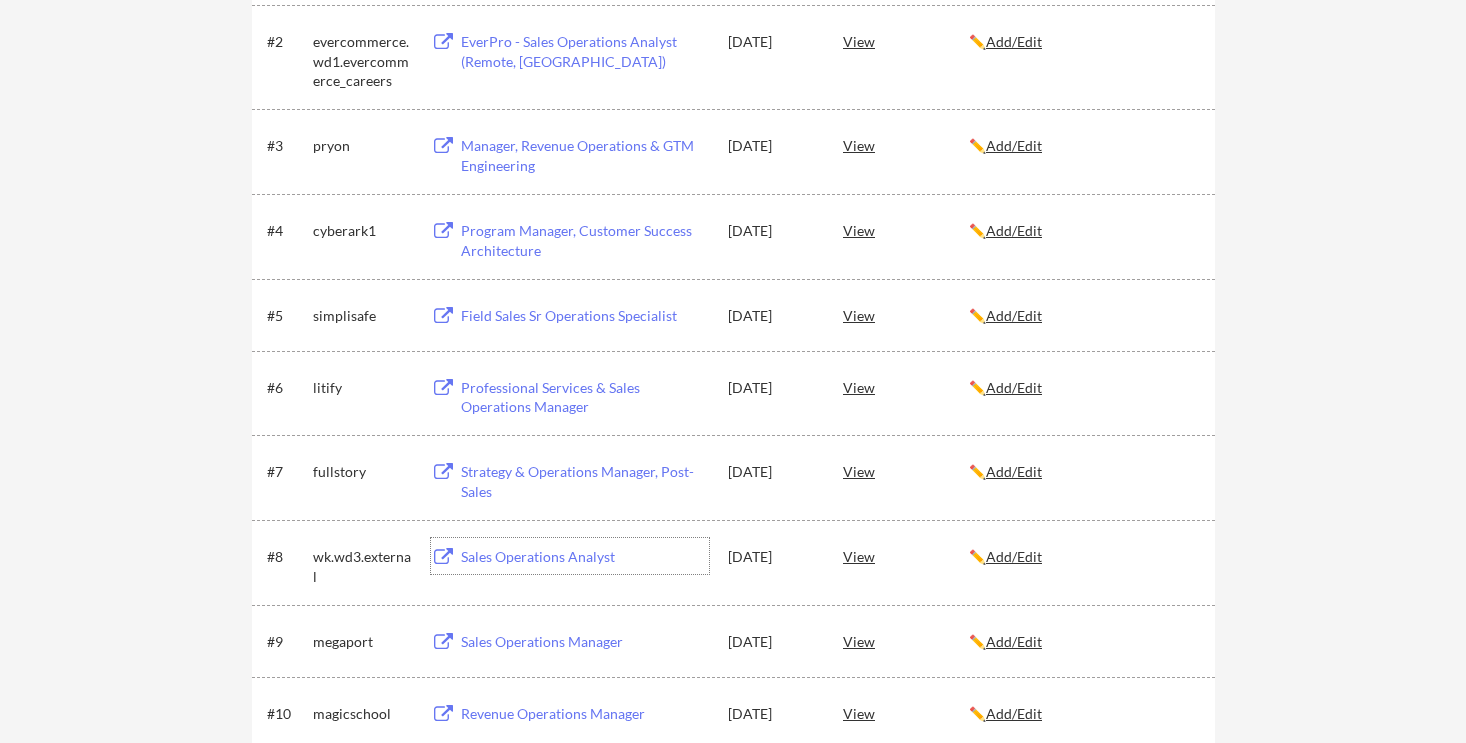 click on "Sales Operations Analyst" at bounding box center [585, 557] 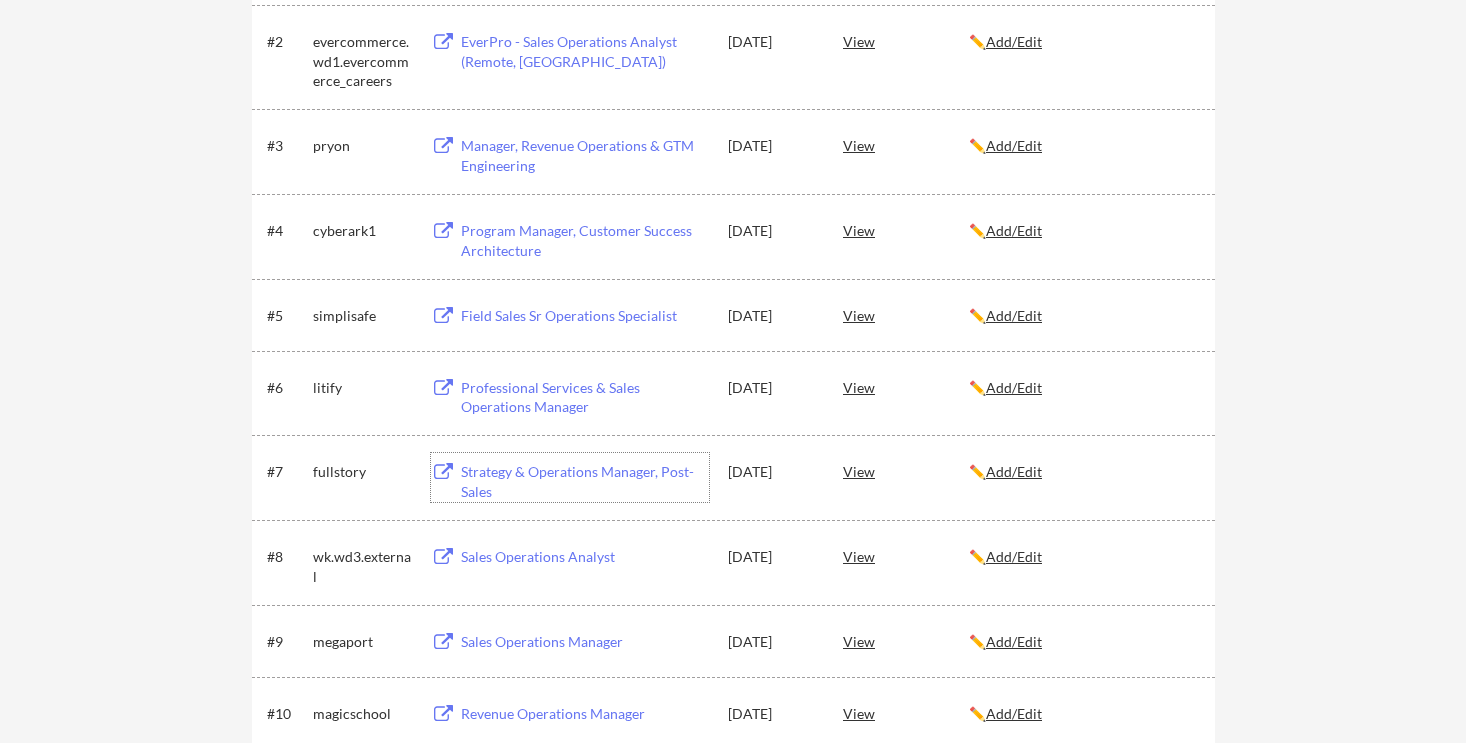 click on "Professional Services & Sales Operations Manager" at bounding box center [585, 397] 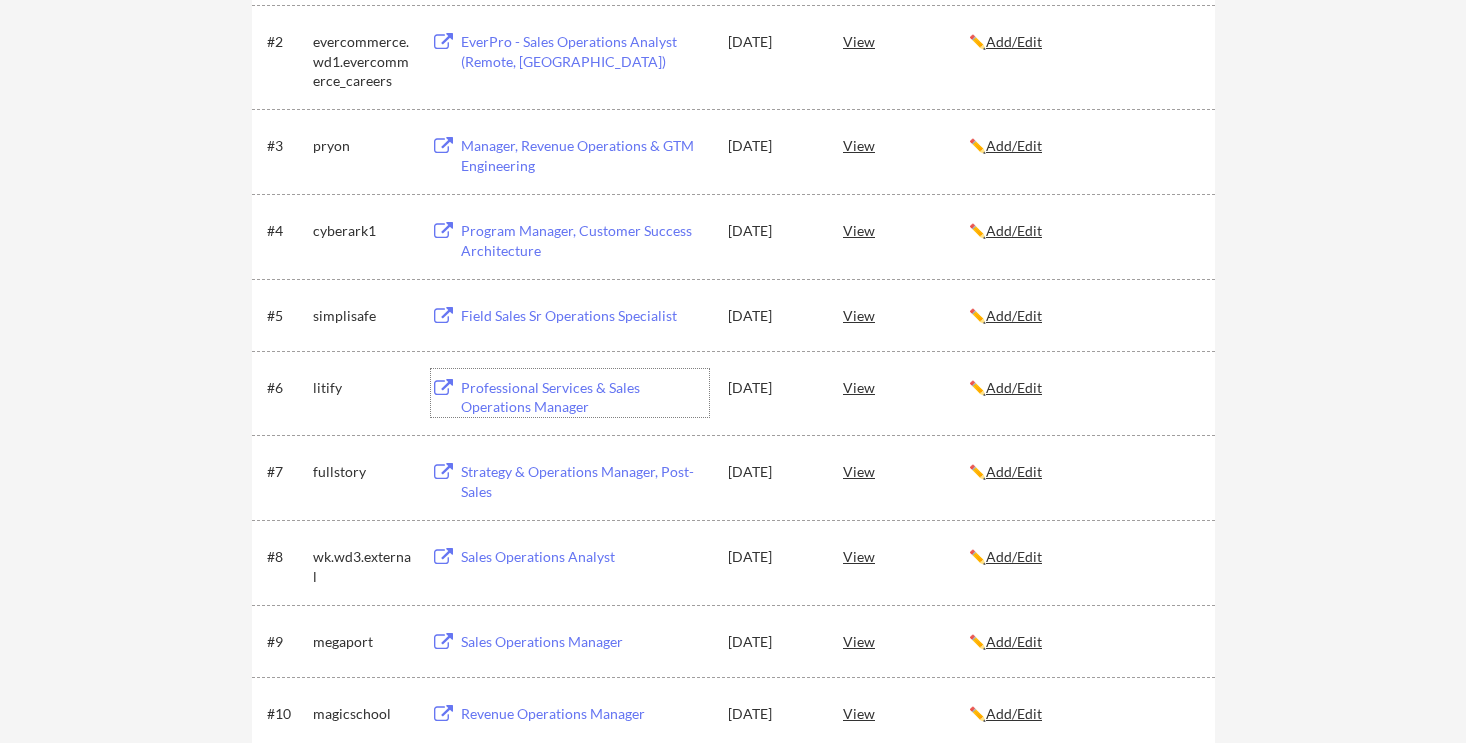 click on "Field Sales Sr Operations Specialist" at bounding box center [585, 316] 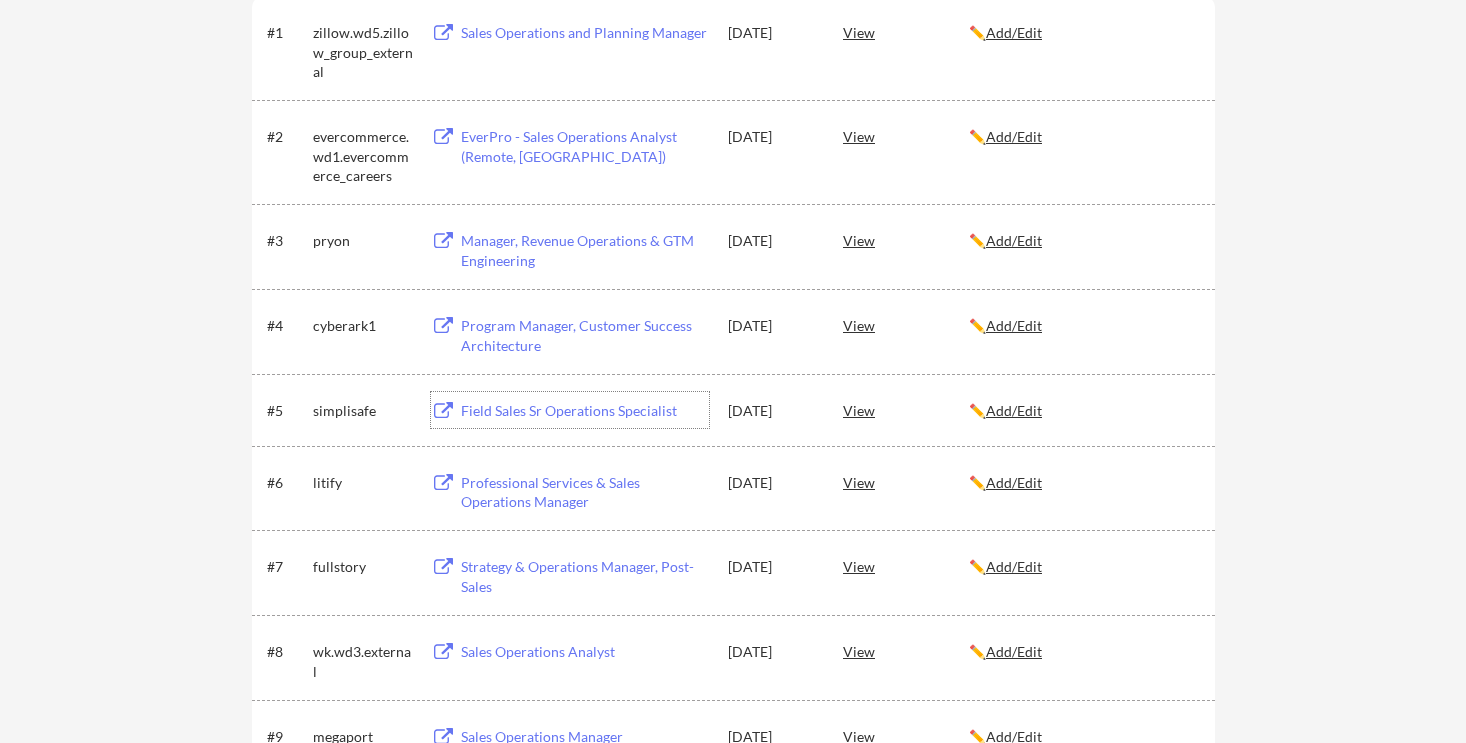 scroll, scrollTop: 391, scrollLeft: 0, axis: vertical 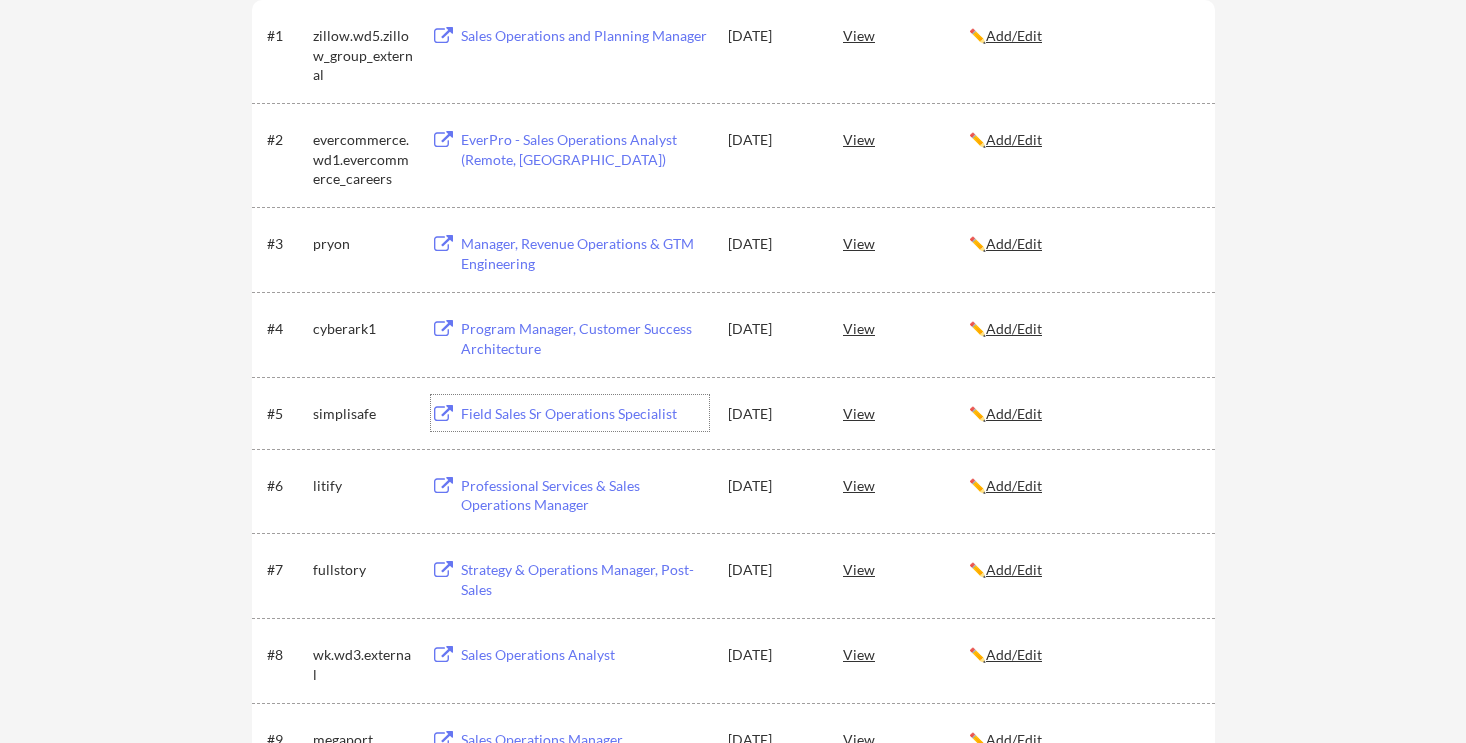 click on "Program Manager, Customer Success Architecture" at bounding box center [585, 338] 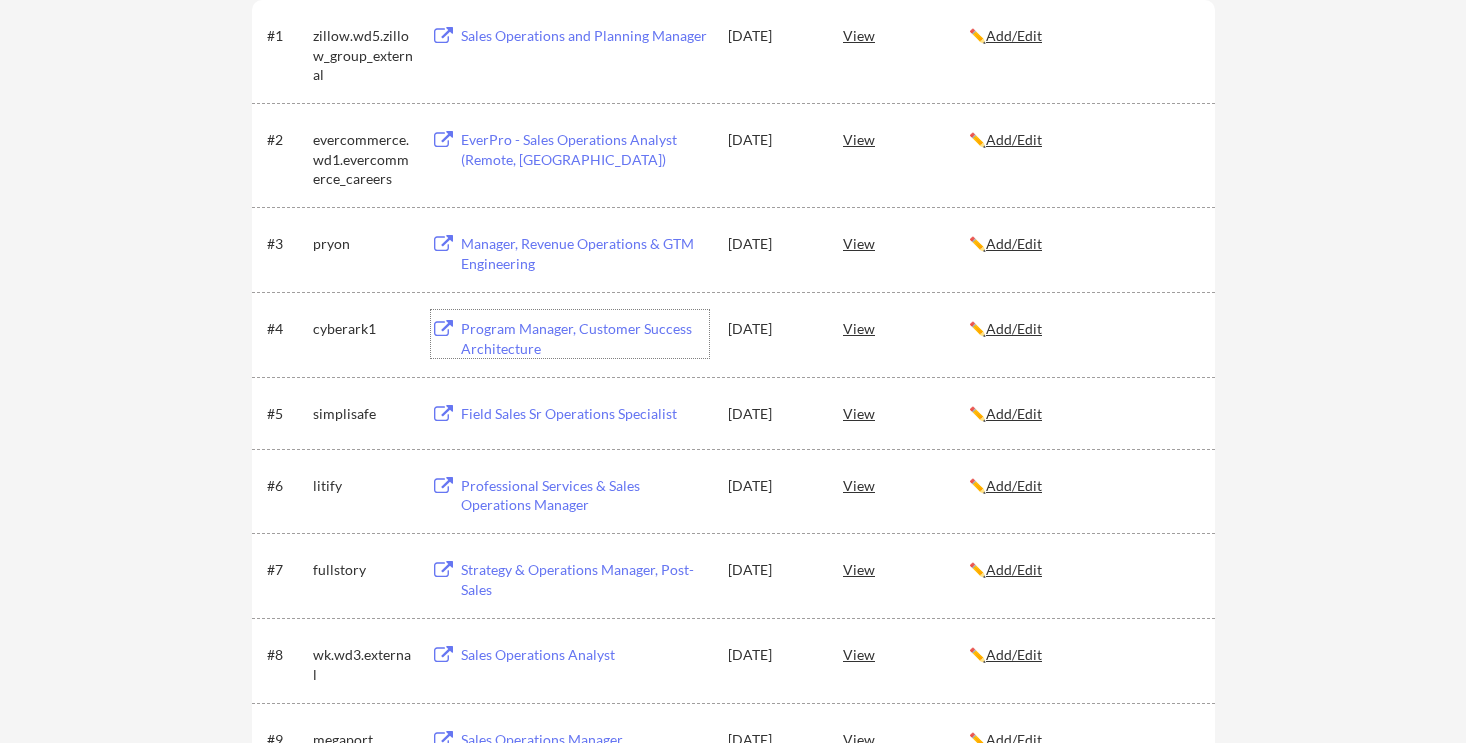 click on "Manager, Revenue Operations & GTM Engineering" at bounding box center (585, 253) 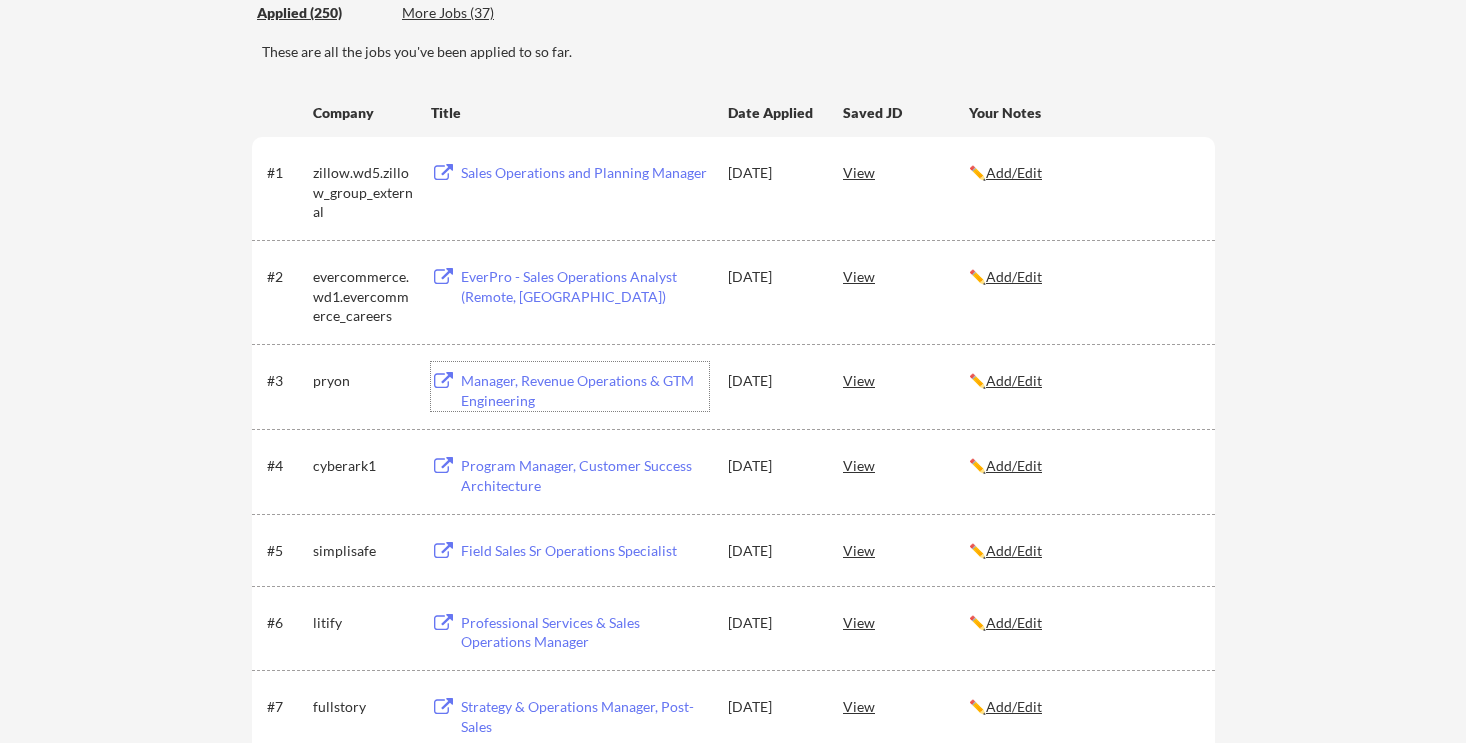 scroll, scrollTop: 249, scrollLeft: 0, axis: vertical 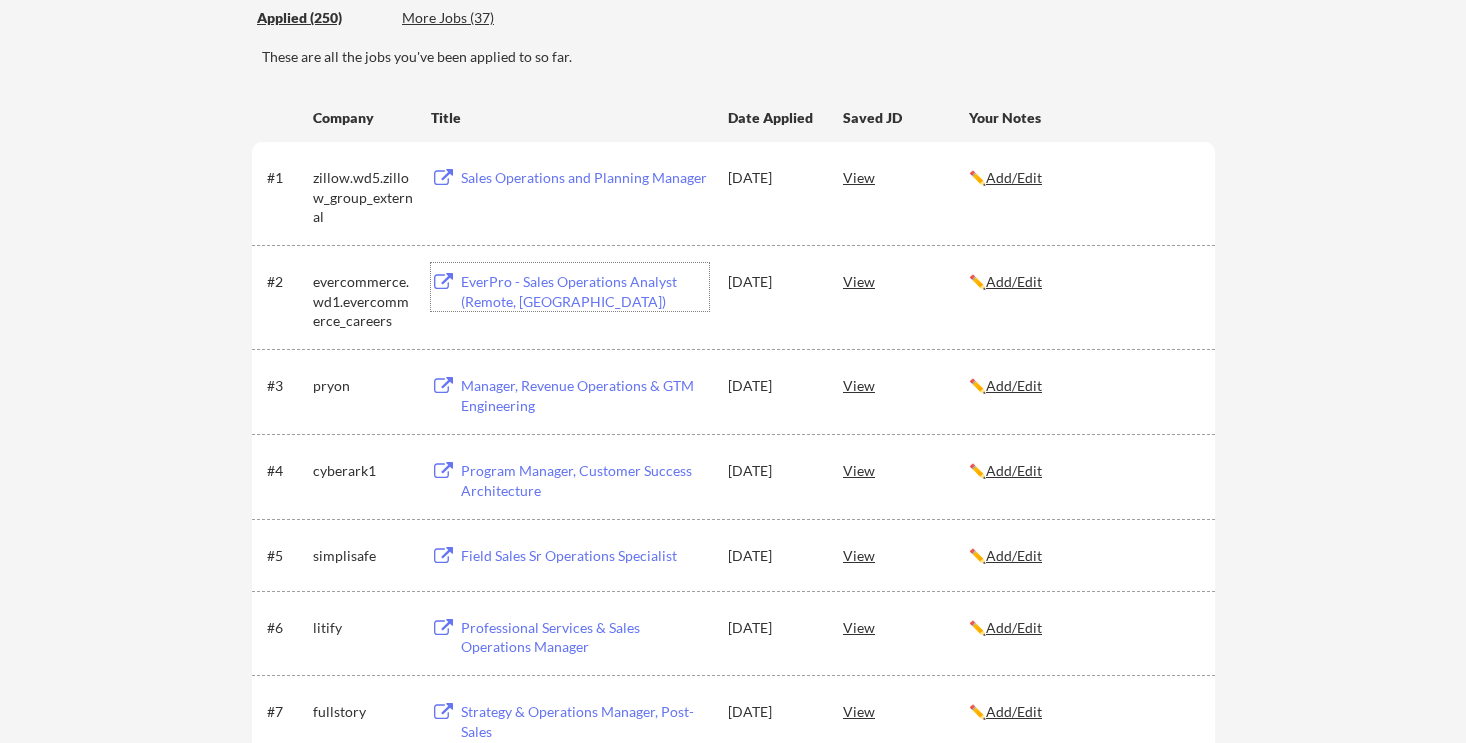 click on "EverPro - Sales Operations Analyst (Remote, US)" at bounding box center [585, 291] 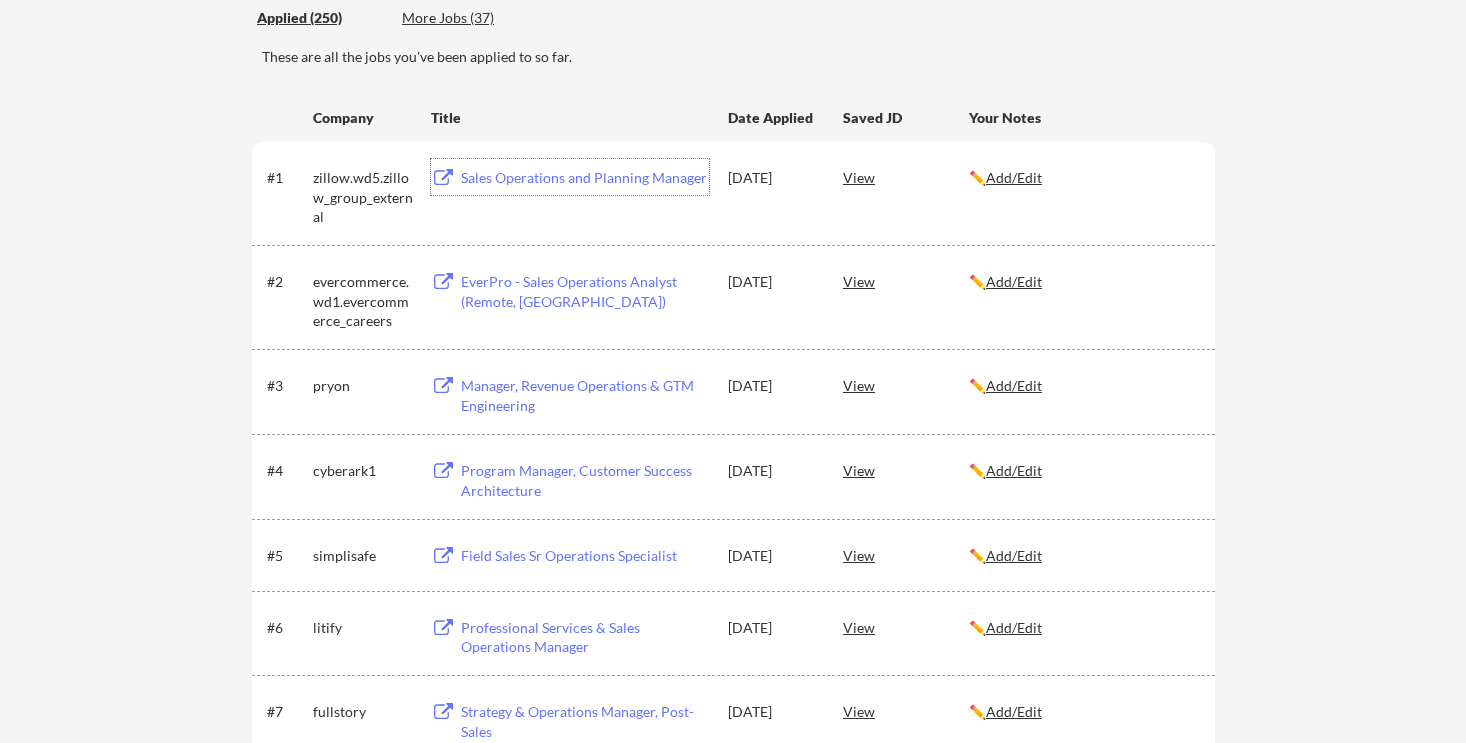 click on "Sales Operations and Planning Manager" at bounding box center (585, 178) 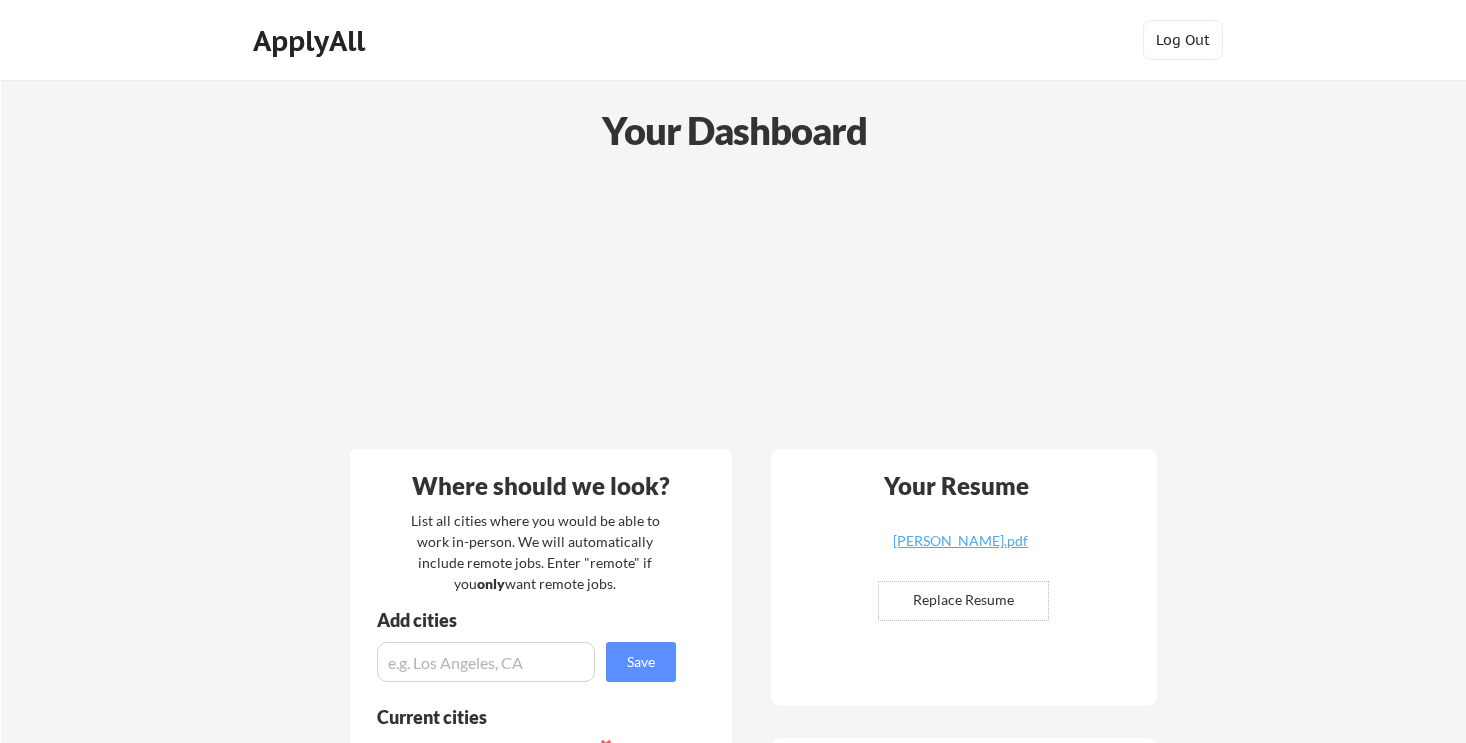 scroll, scrollTop: 0, scrollLeft: 0, axis: both 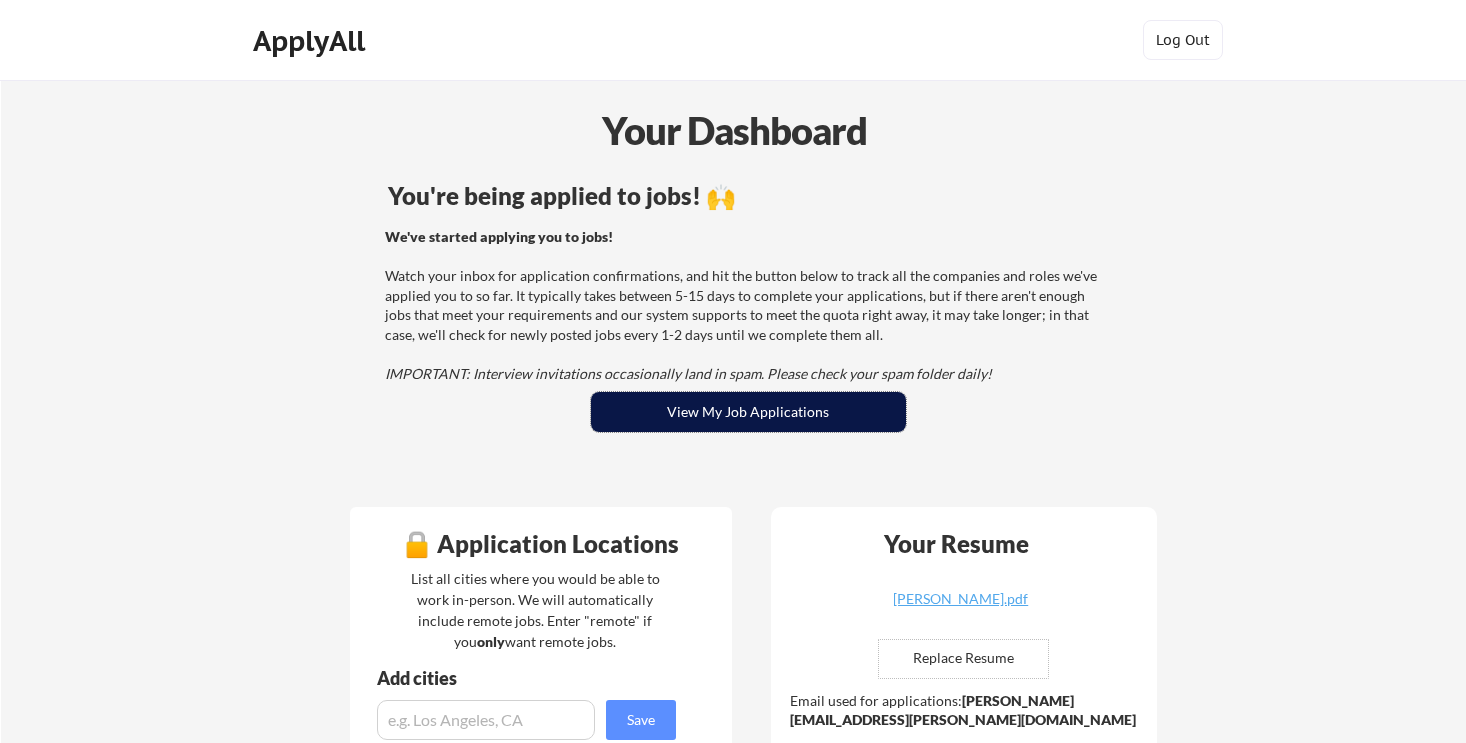 click on "View My Job Applications" at bounding box center (748, 412) 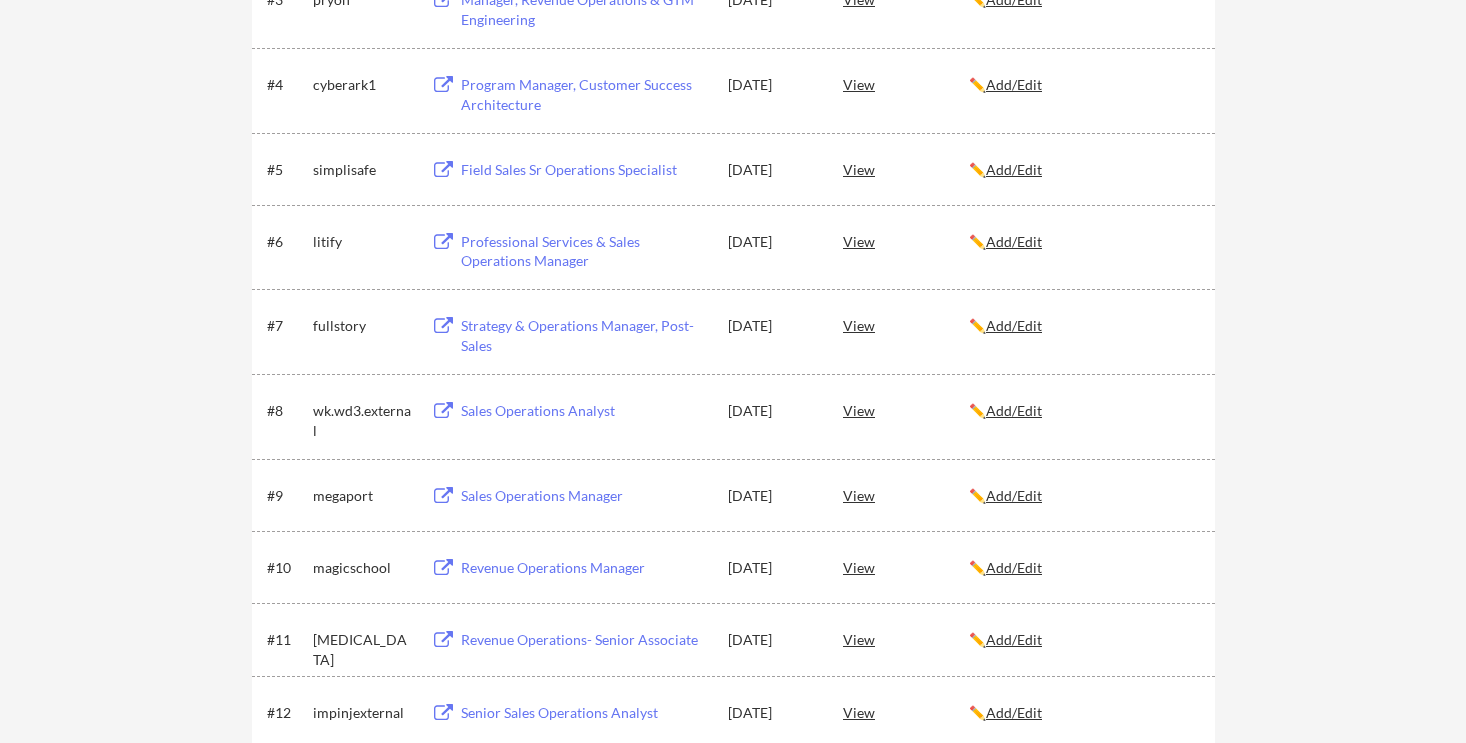 scroll, scrollTop: 661, scrollLeft: 0, axis: vertical 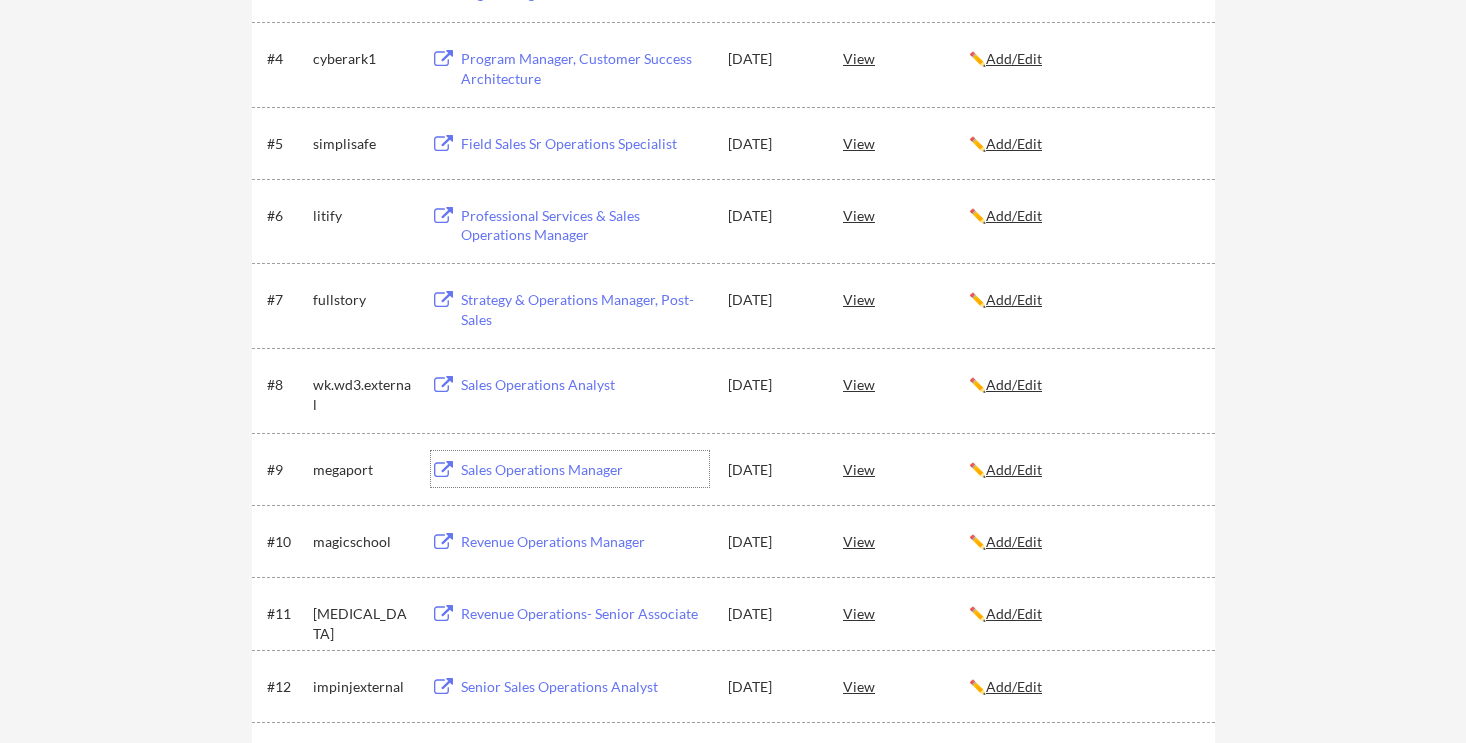 click on "Sales Operations Manager" at bounding box center (585, 470) 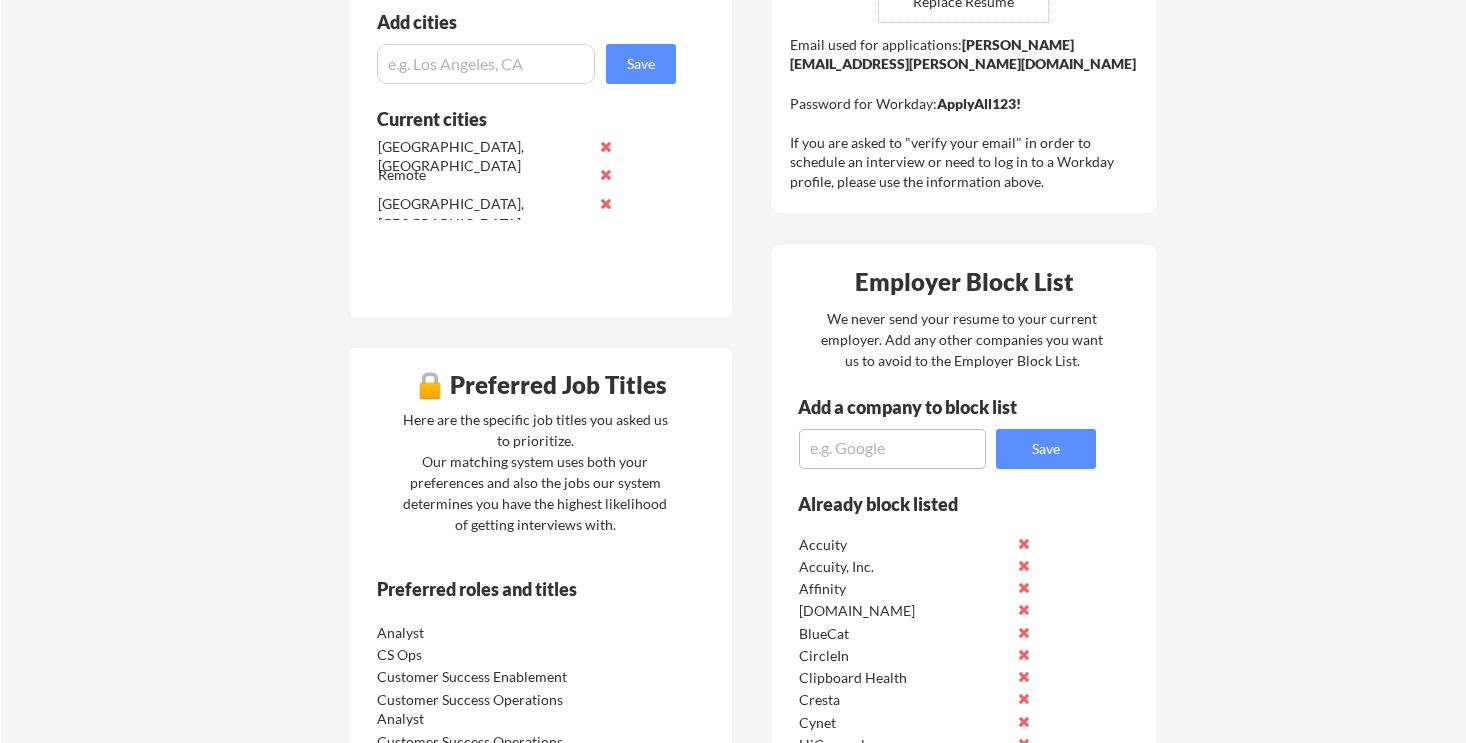 scroll, scrollTop: 737, scrollLeft: 0, axis: vertical 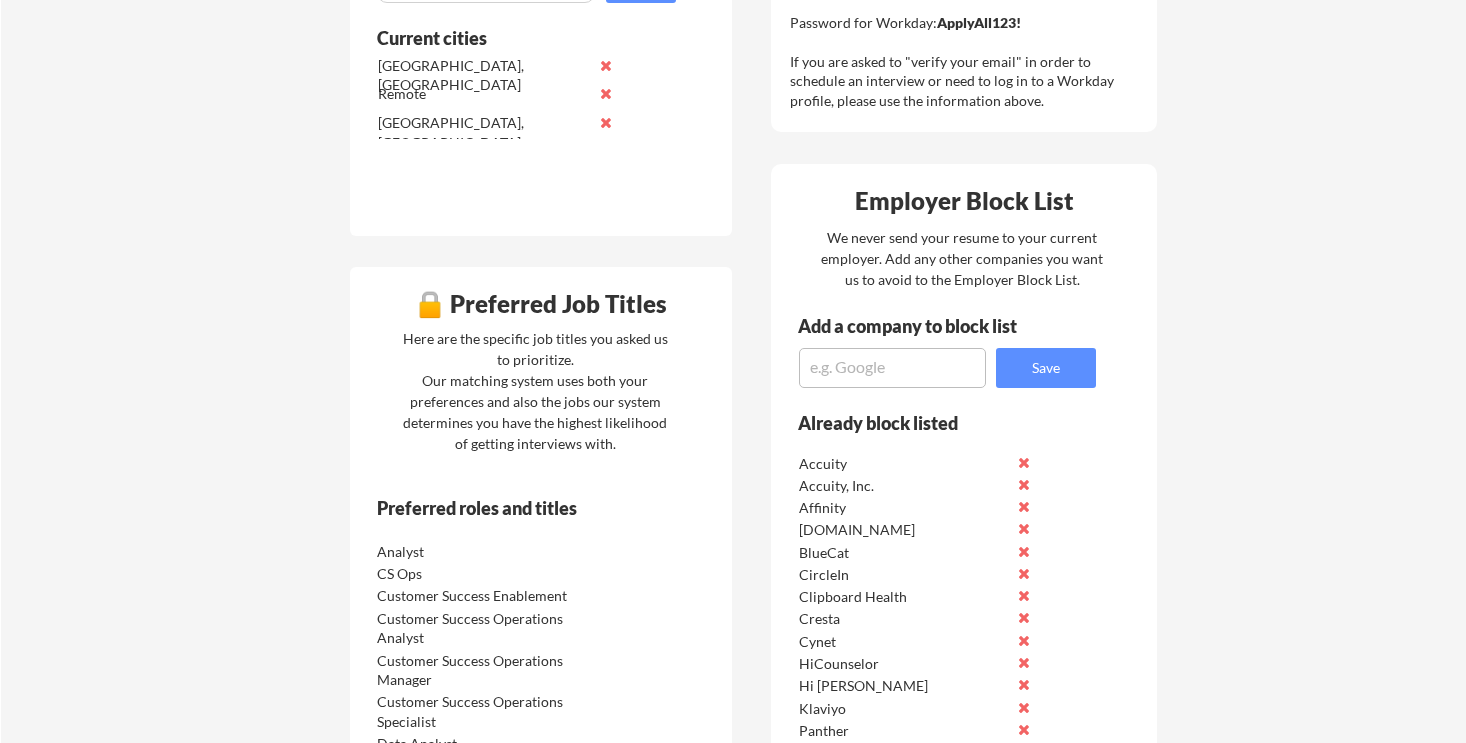 click at bounding box center (892, 368) 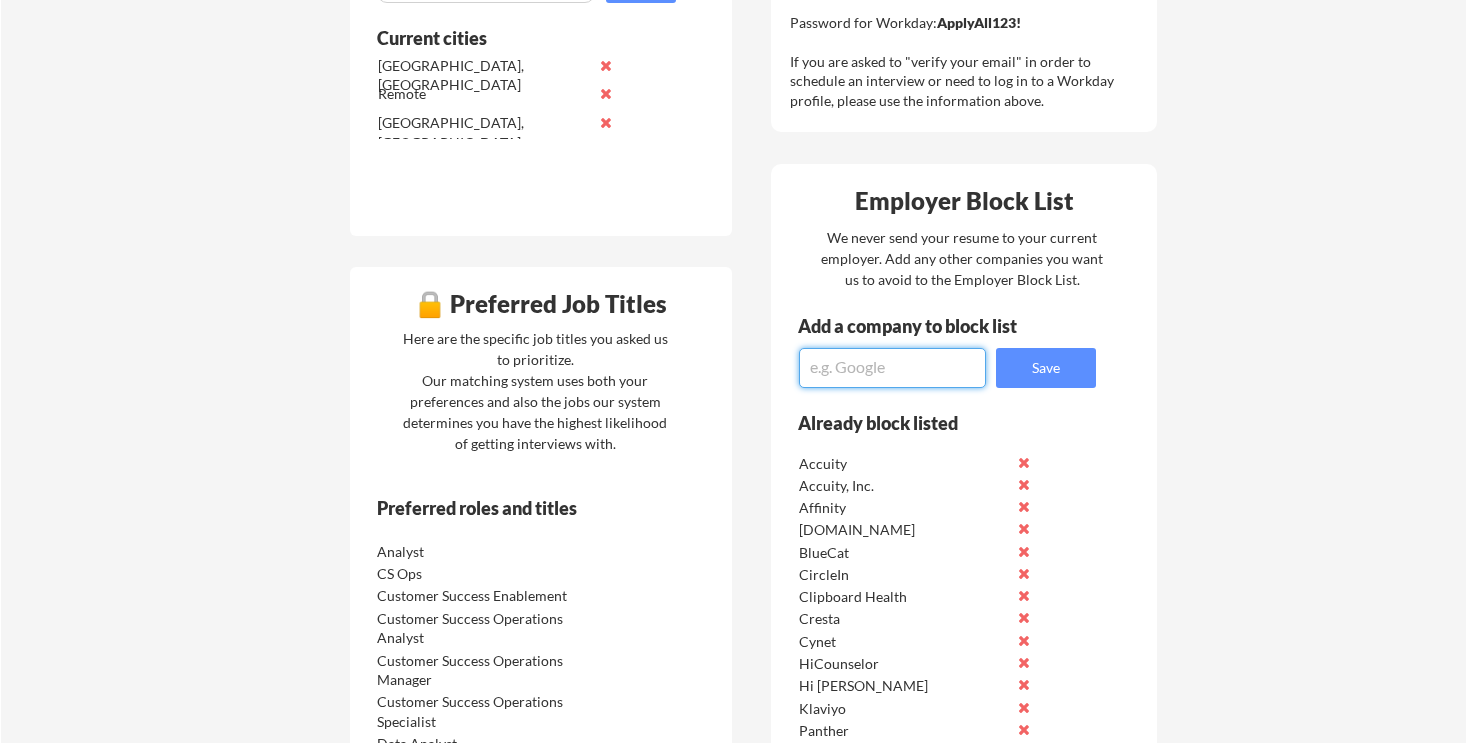 paste on "LogicGate" 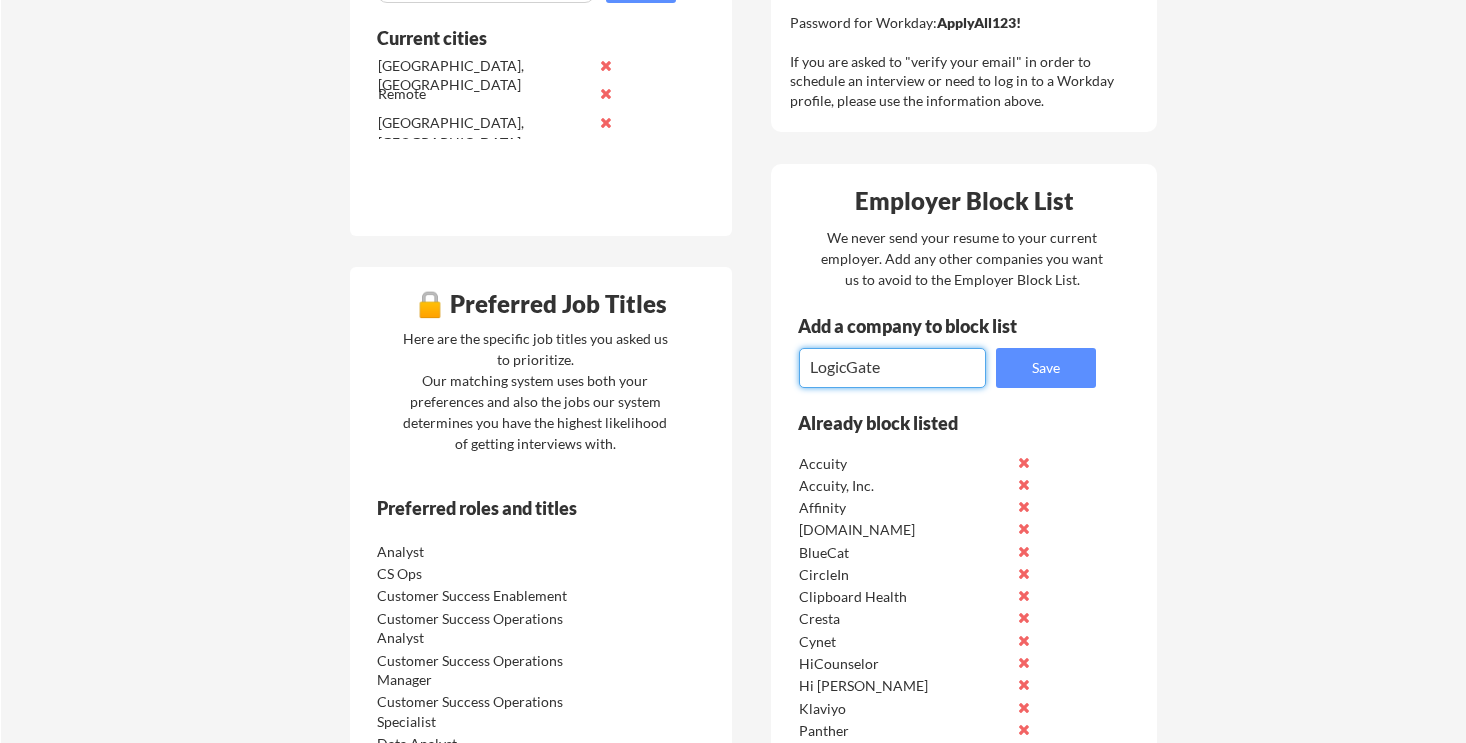 type on "LogicGate" 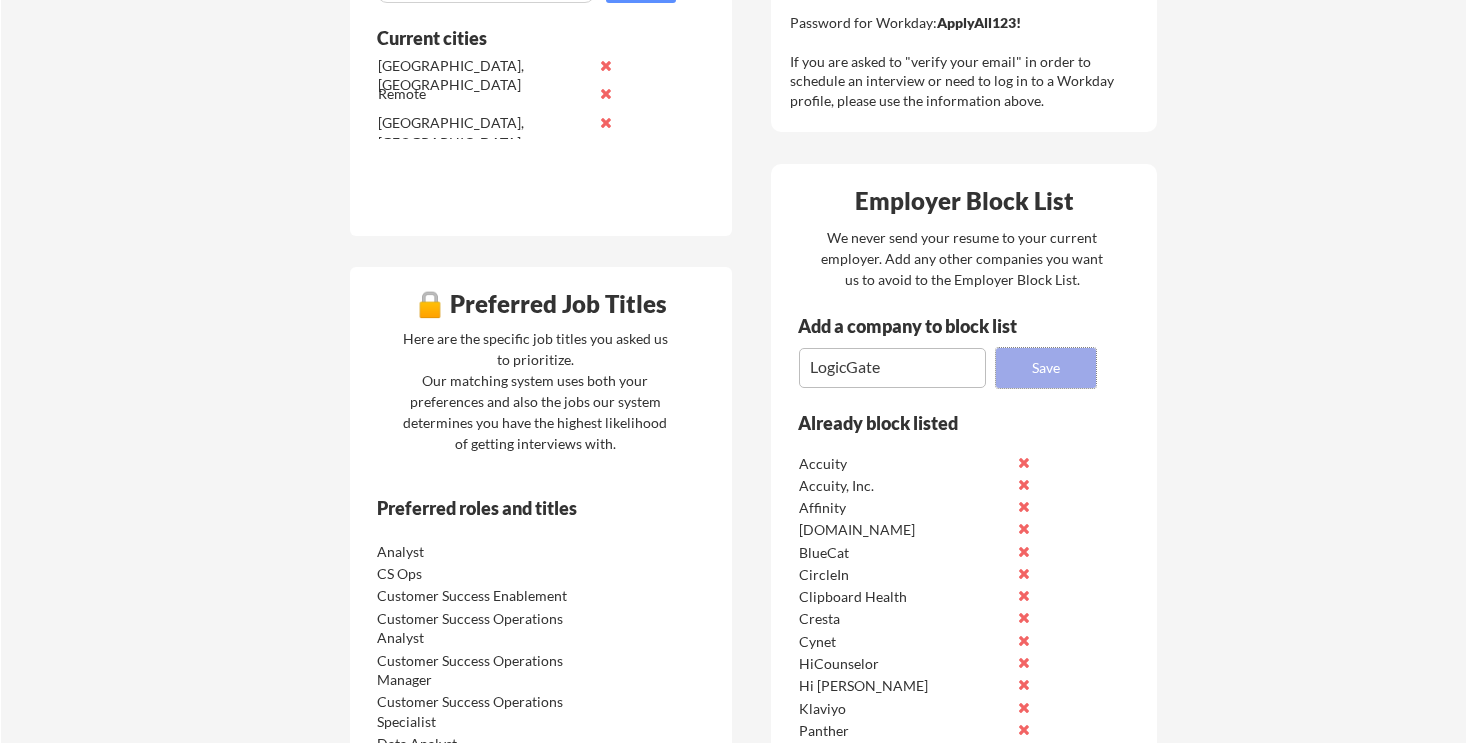 click on "Save" at bounding box center (1046, 368) 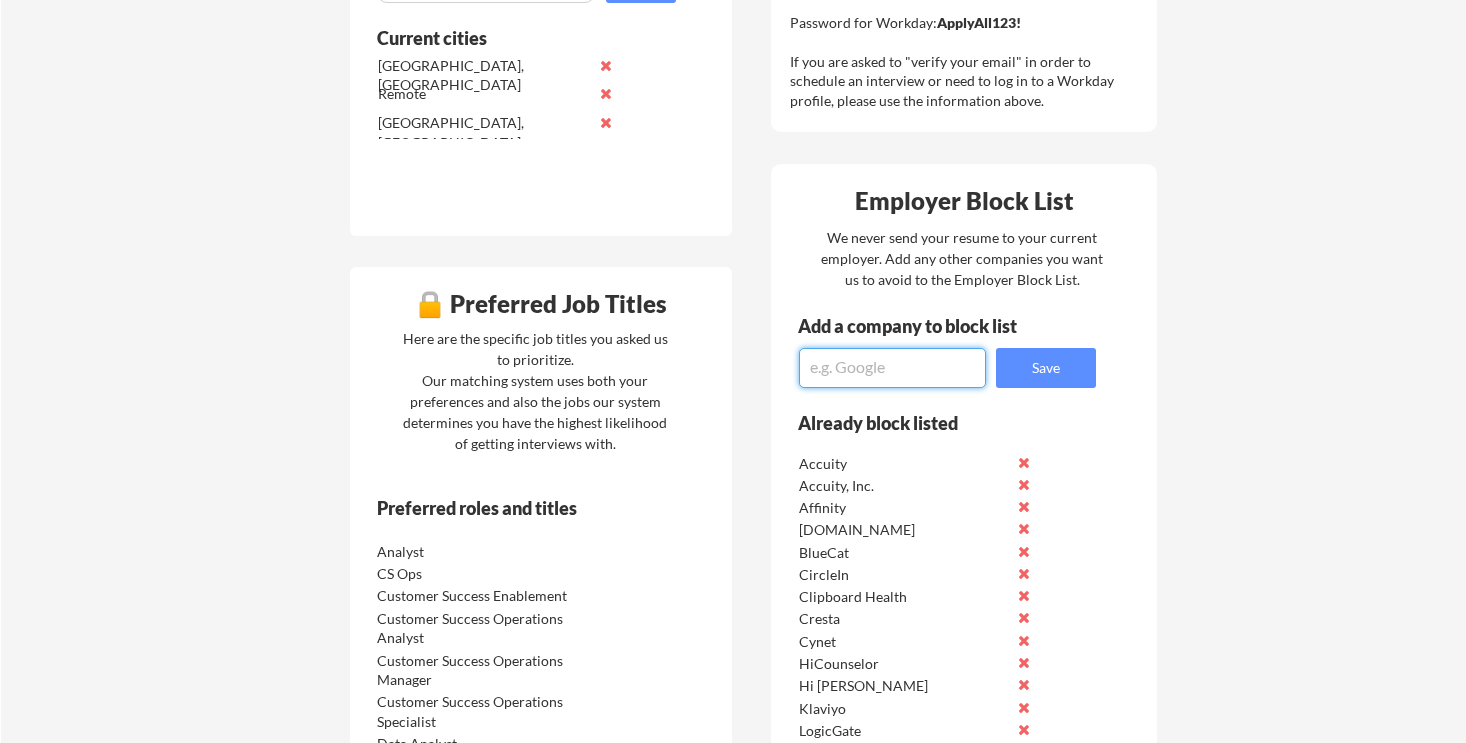 click at bounding box center [892, 368] 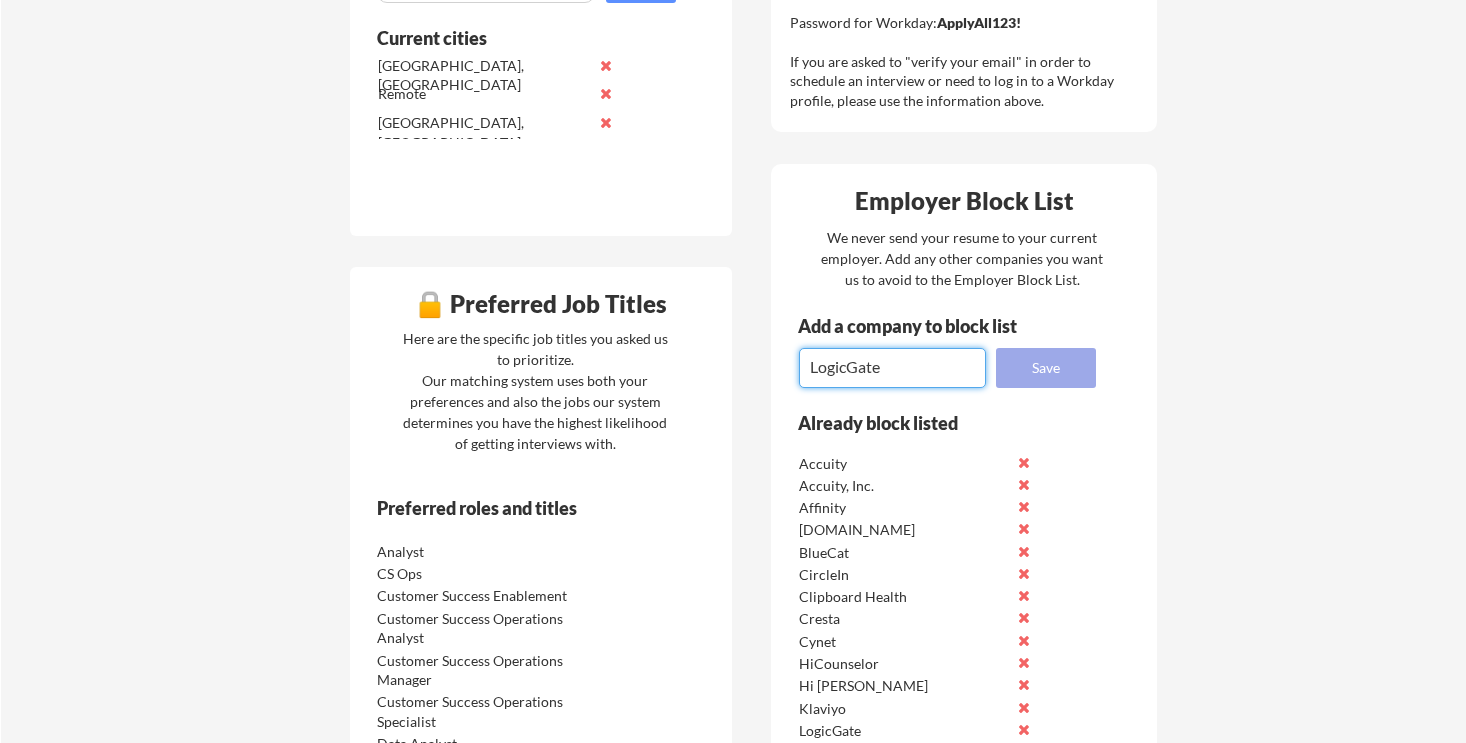 type on "LogicGate" 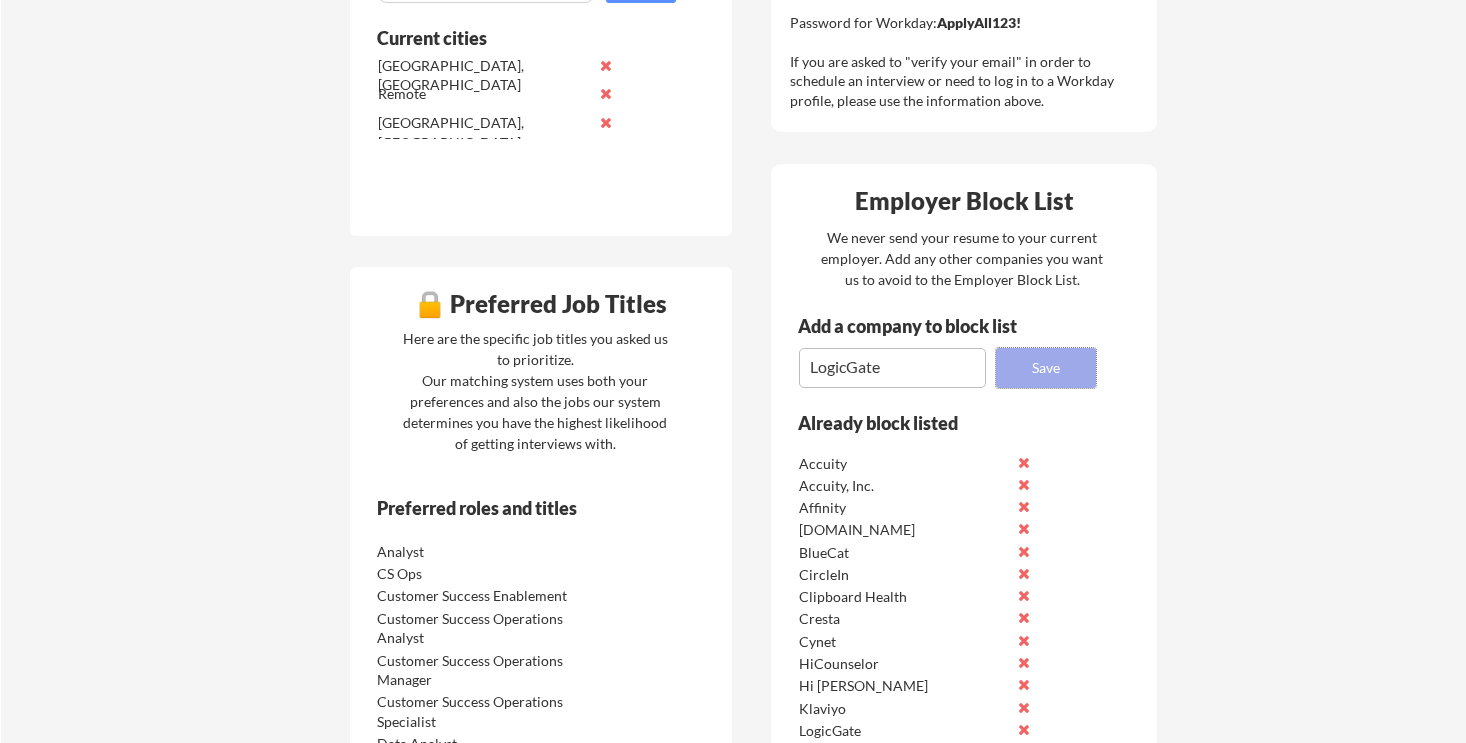 click on "Save" at bounding box center [1046, 368] 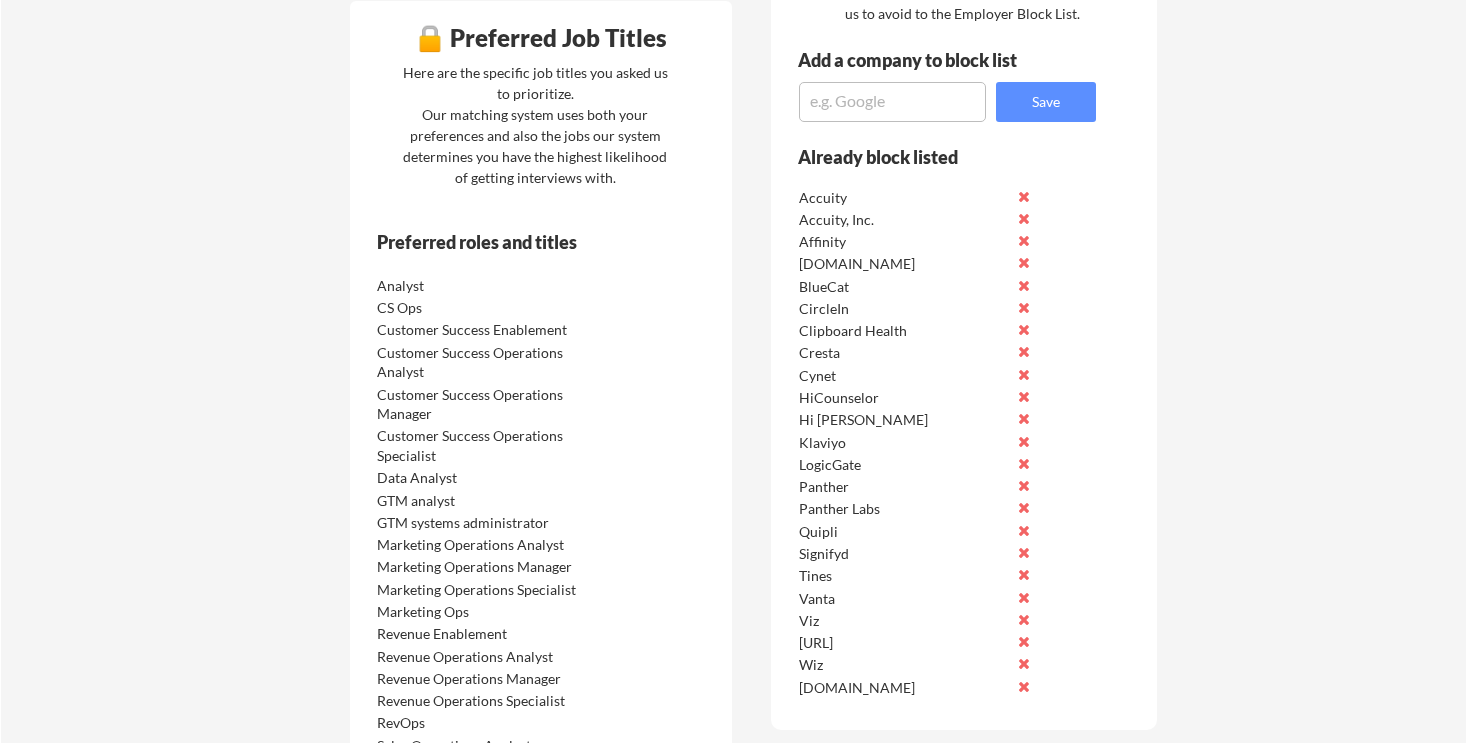 scroll, scrollTop: 1019, scrollLeft: 0, axis: vertical 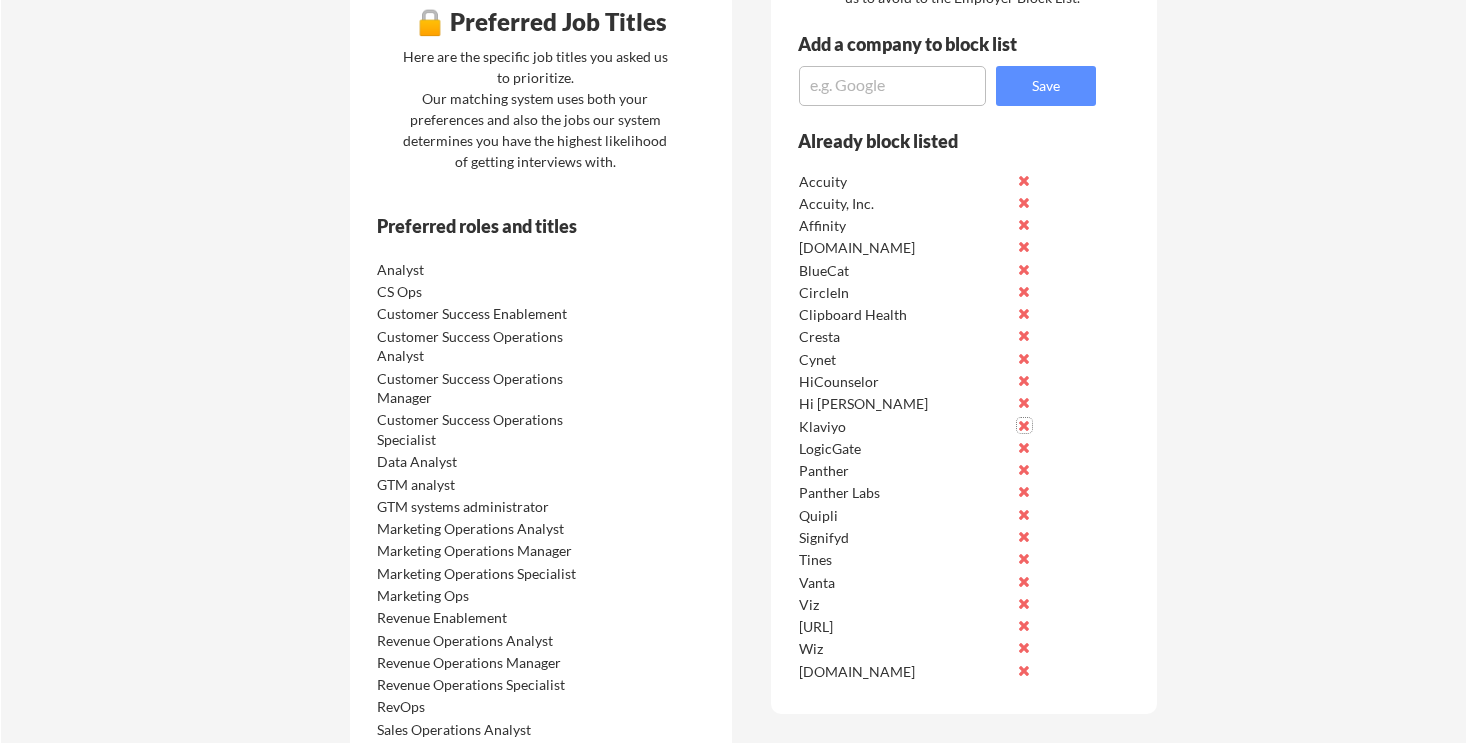 click at bounding box center (1024, 425) 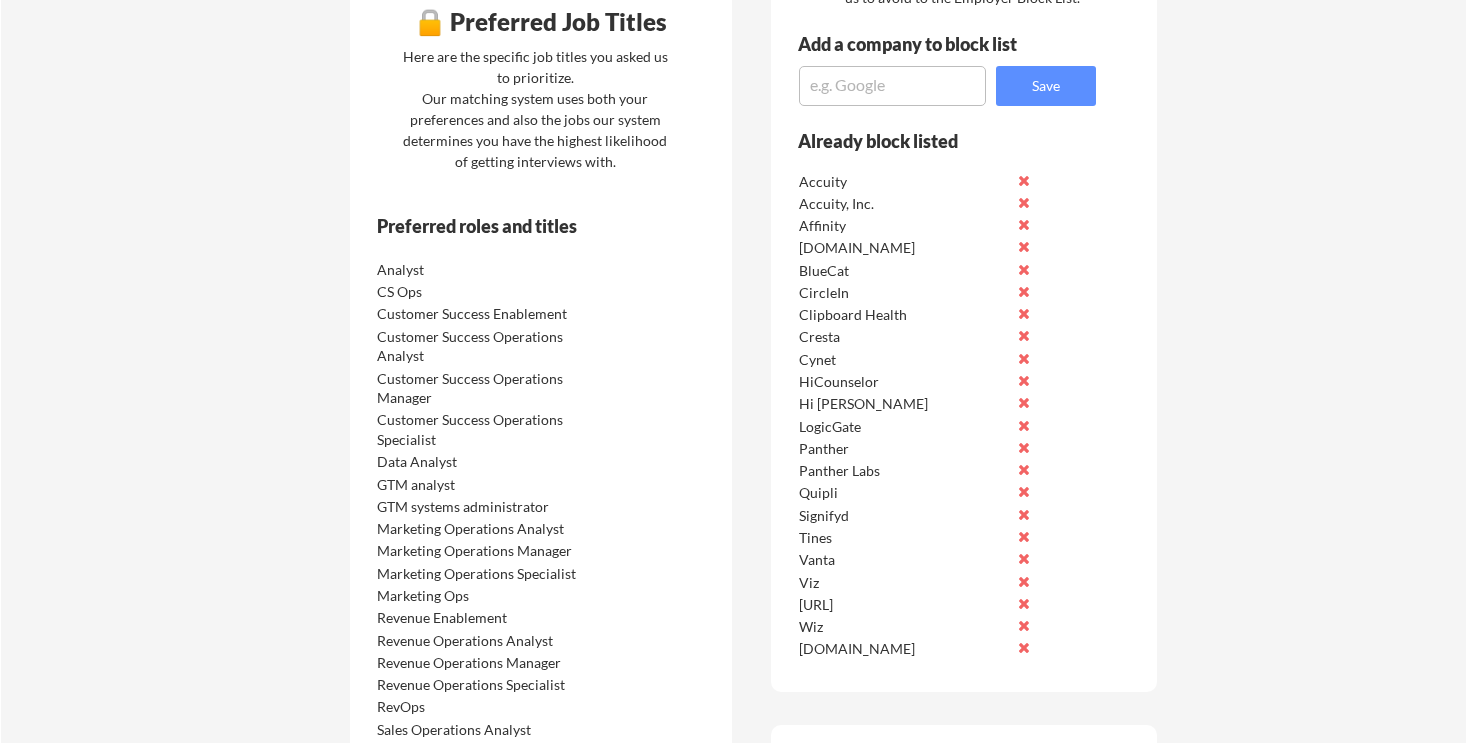 scroll, scrollTop: 990, scrollLeft: 0, axis: vertical 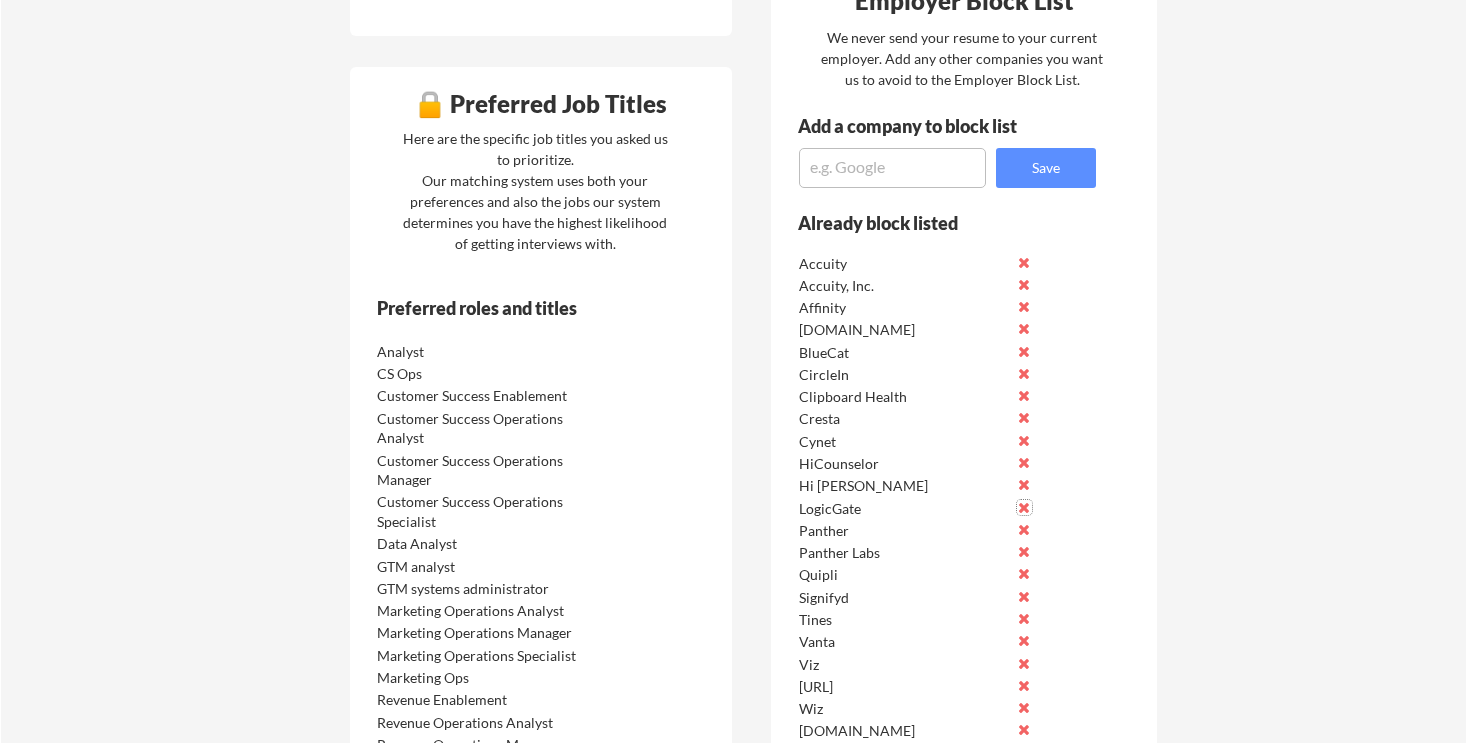 click at bounding box center (892, 168) 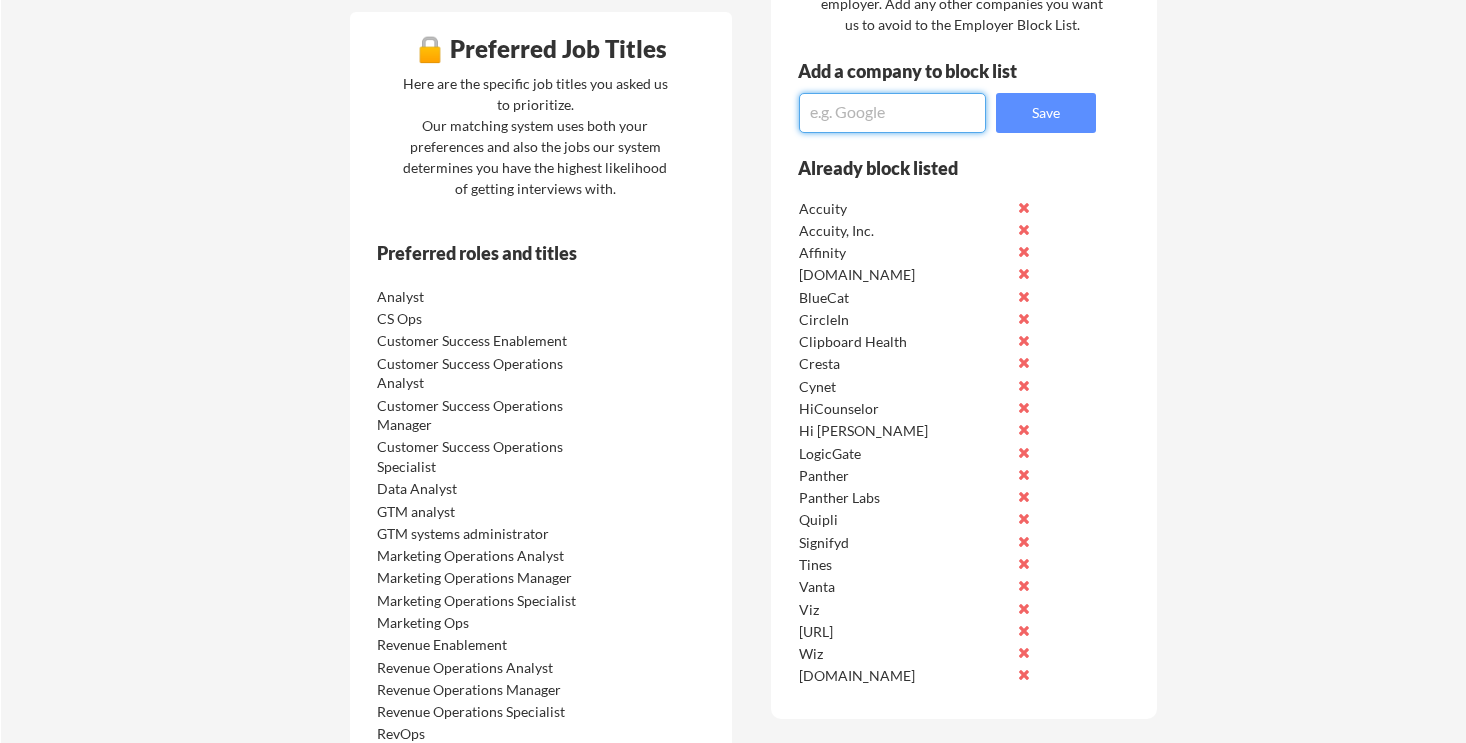 scroll, scrollTop: 995, scrollLeft: 0, axis: vertical 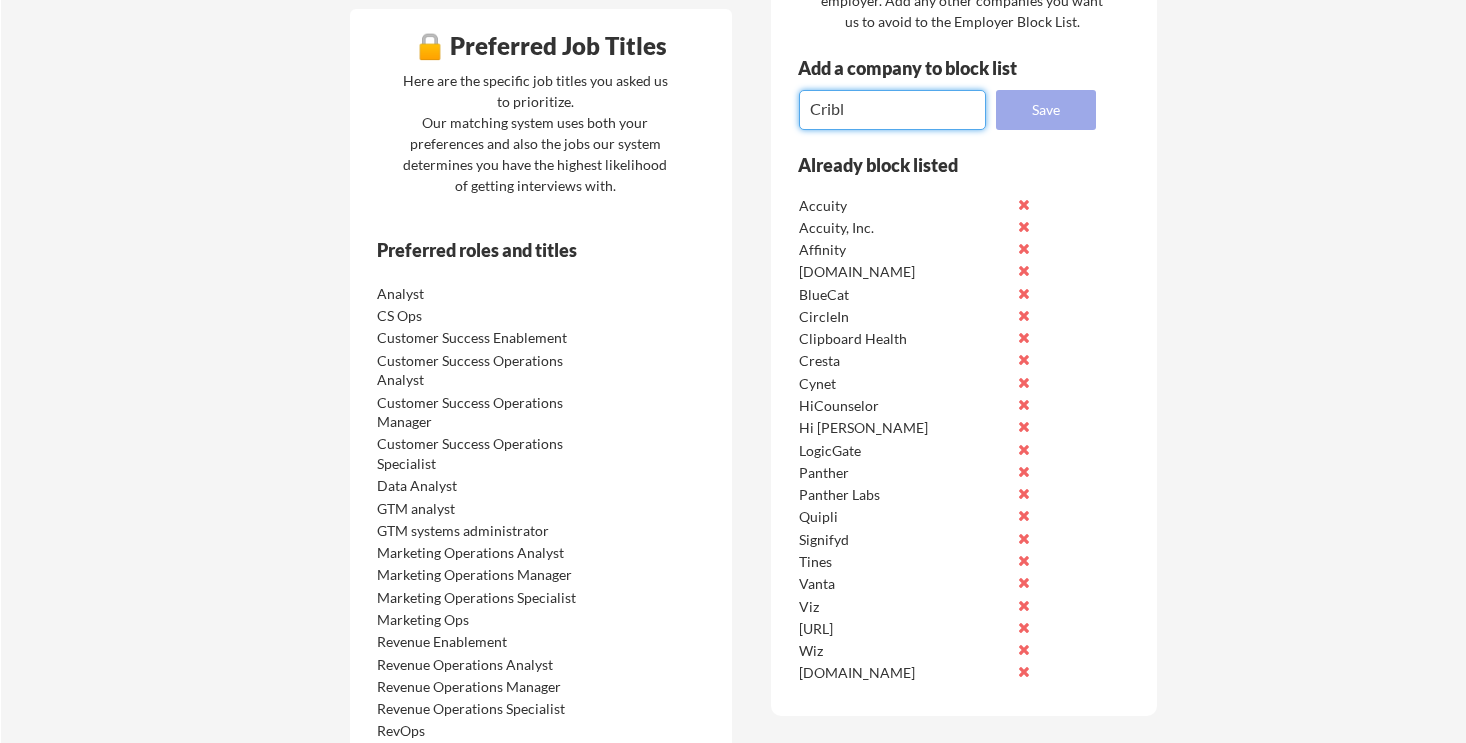 type on "Cribl" 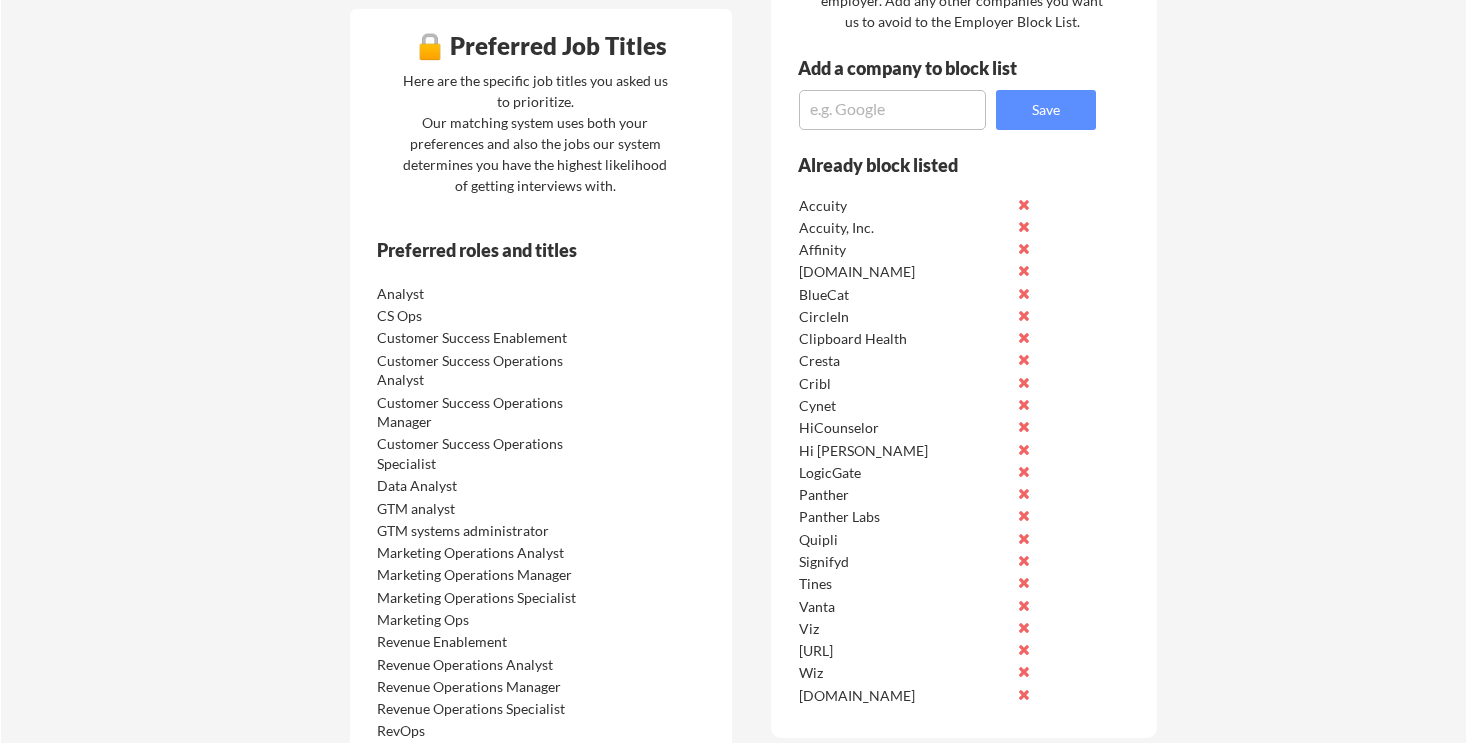 scroll, scrollTop: 1025, scrollLeft: 0, axis: vertical 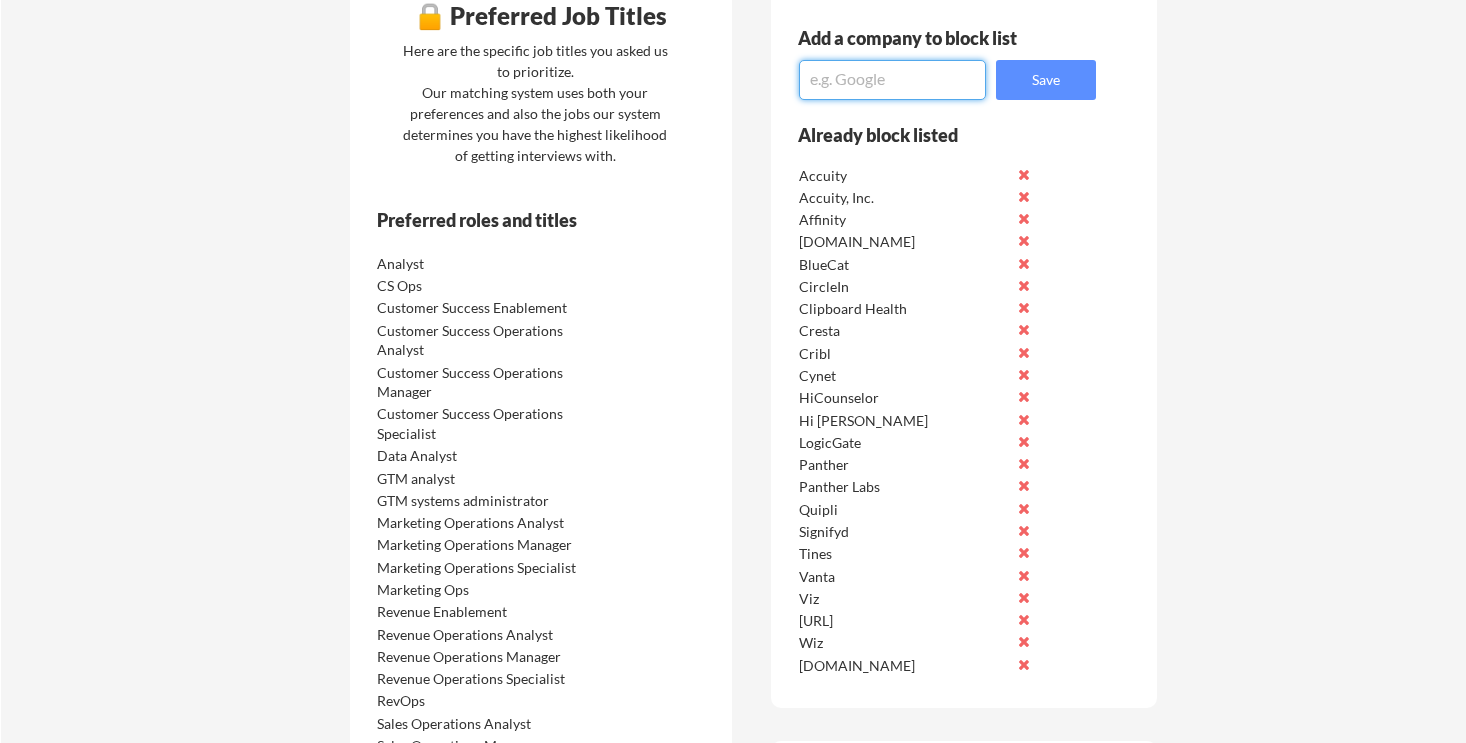 click at bounding box center [892, 80] 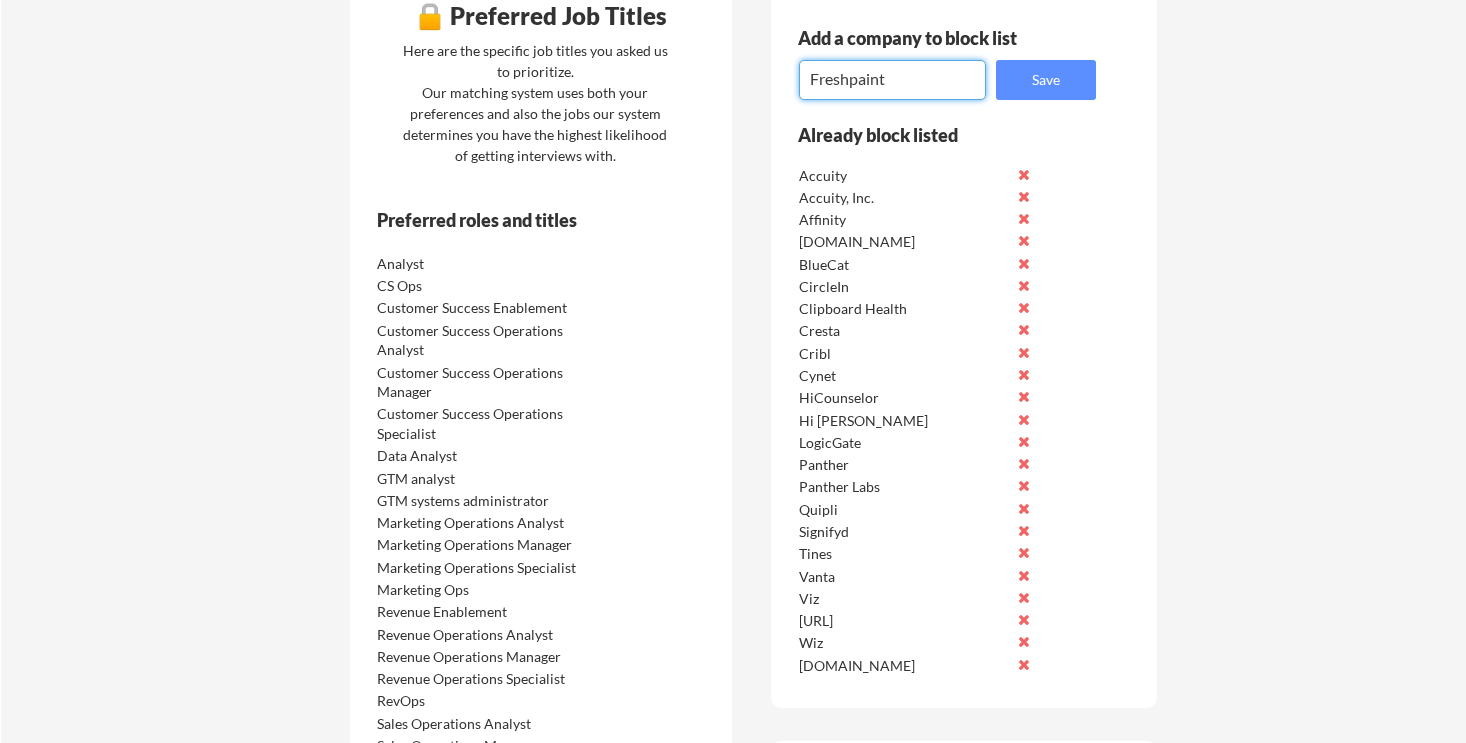 type on "Freshpaint" 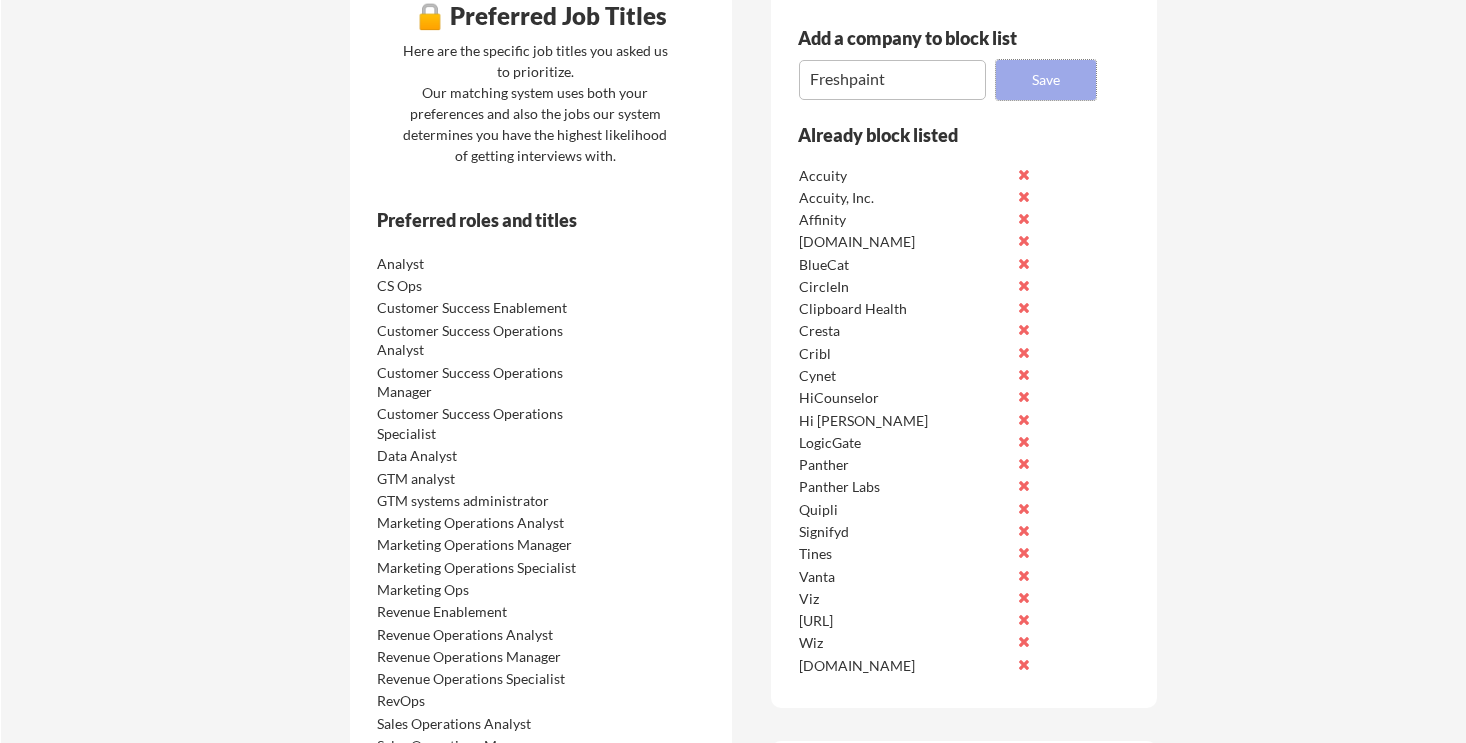 click on "Save" at bounding box center (1046, 80) 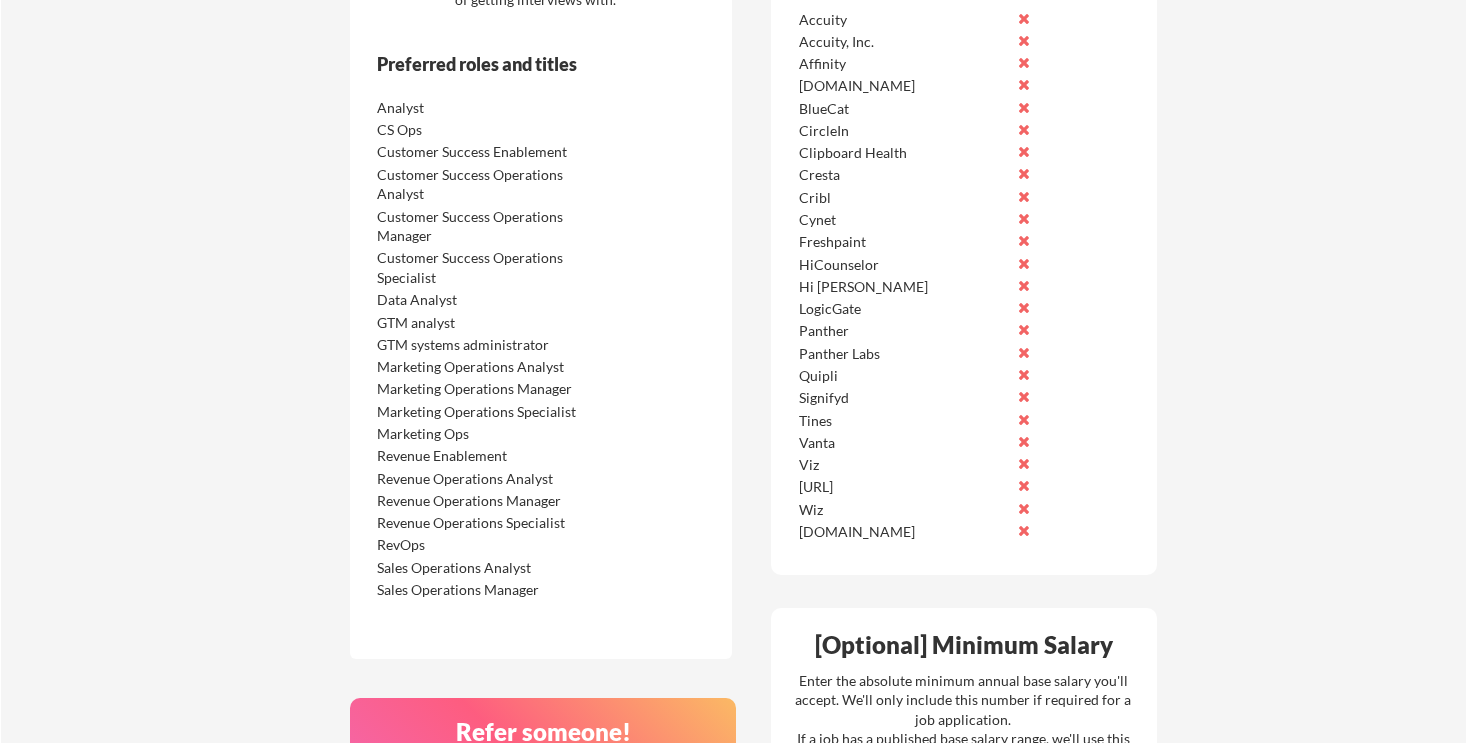 scroll, scrollTop: 1169, scrollLeft: 0, axis: vertical 